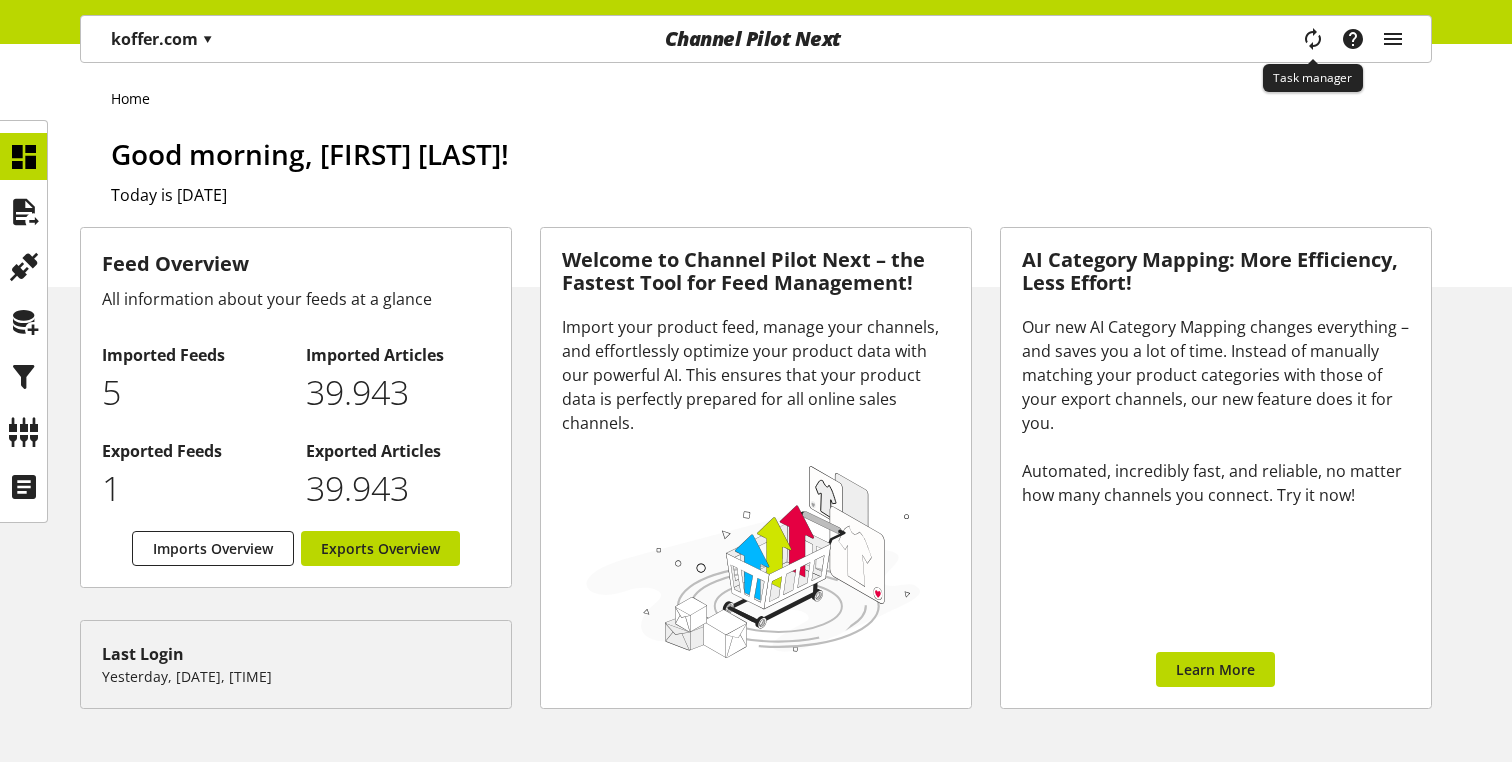 scroll, scrollTop: 0, scrollLeft: 0, axis: both 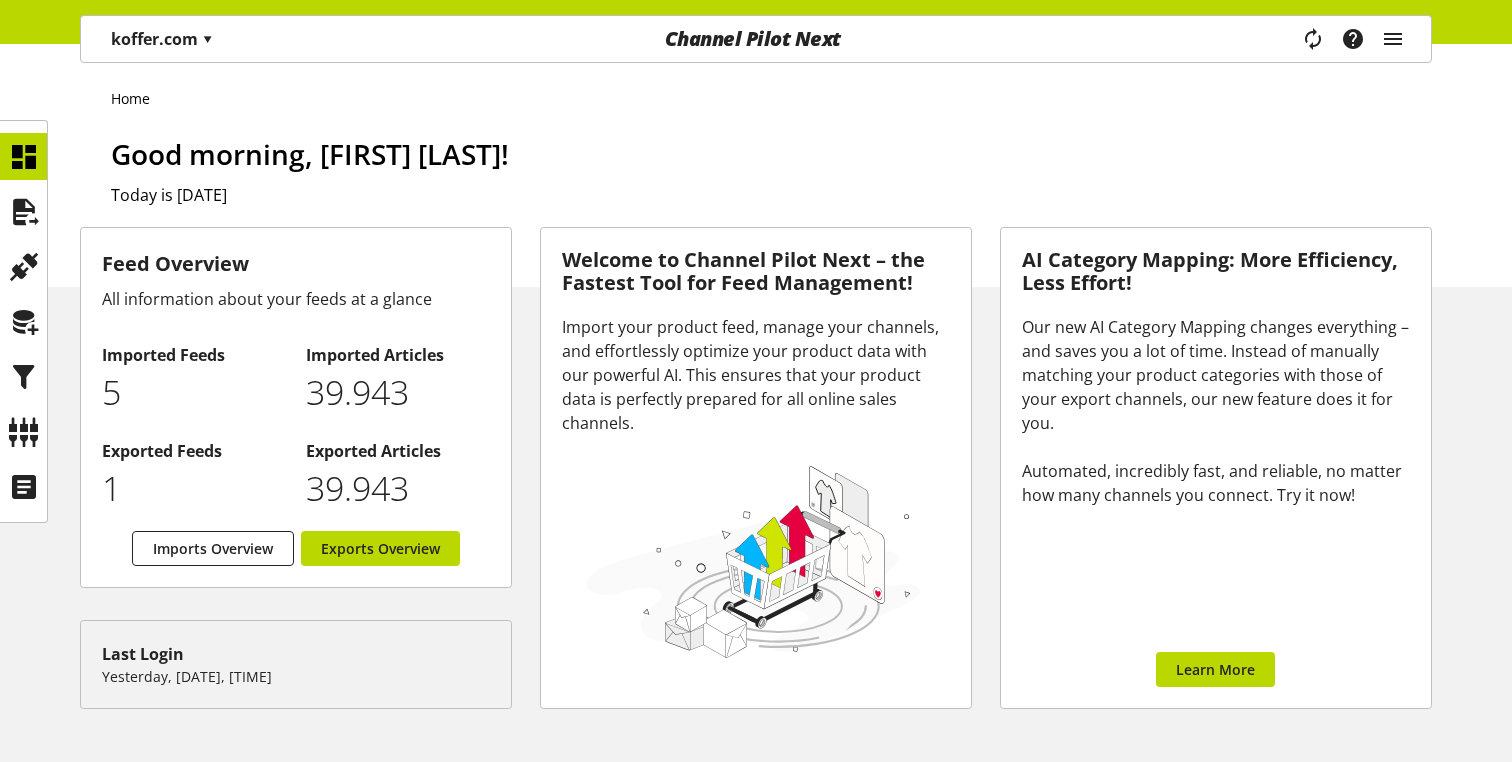 click on "koffer.com ▾" at bounding box center (162, 39) 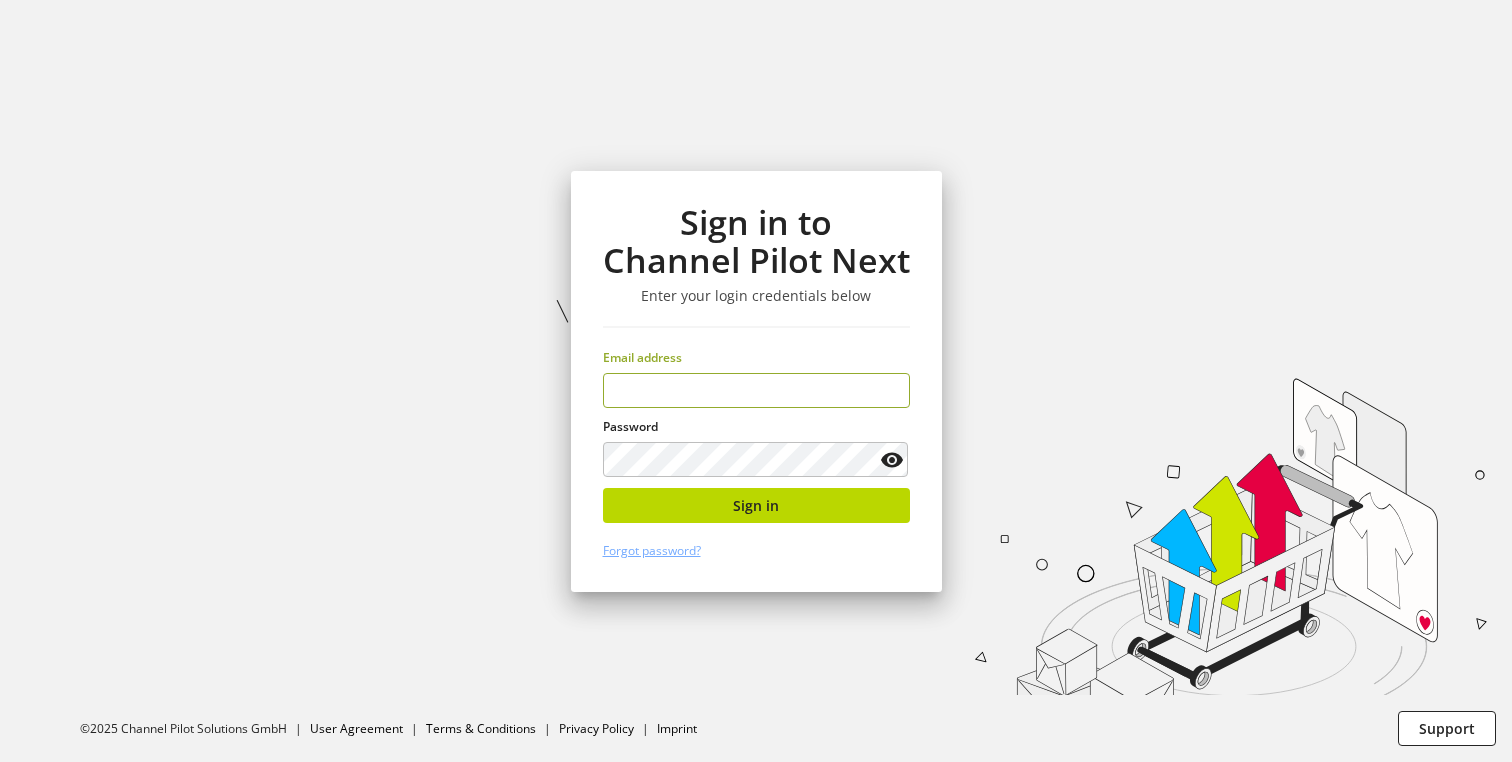 click at bounding box center (756, 390) 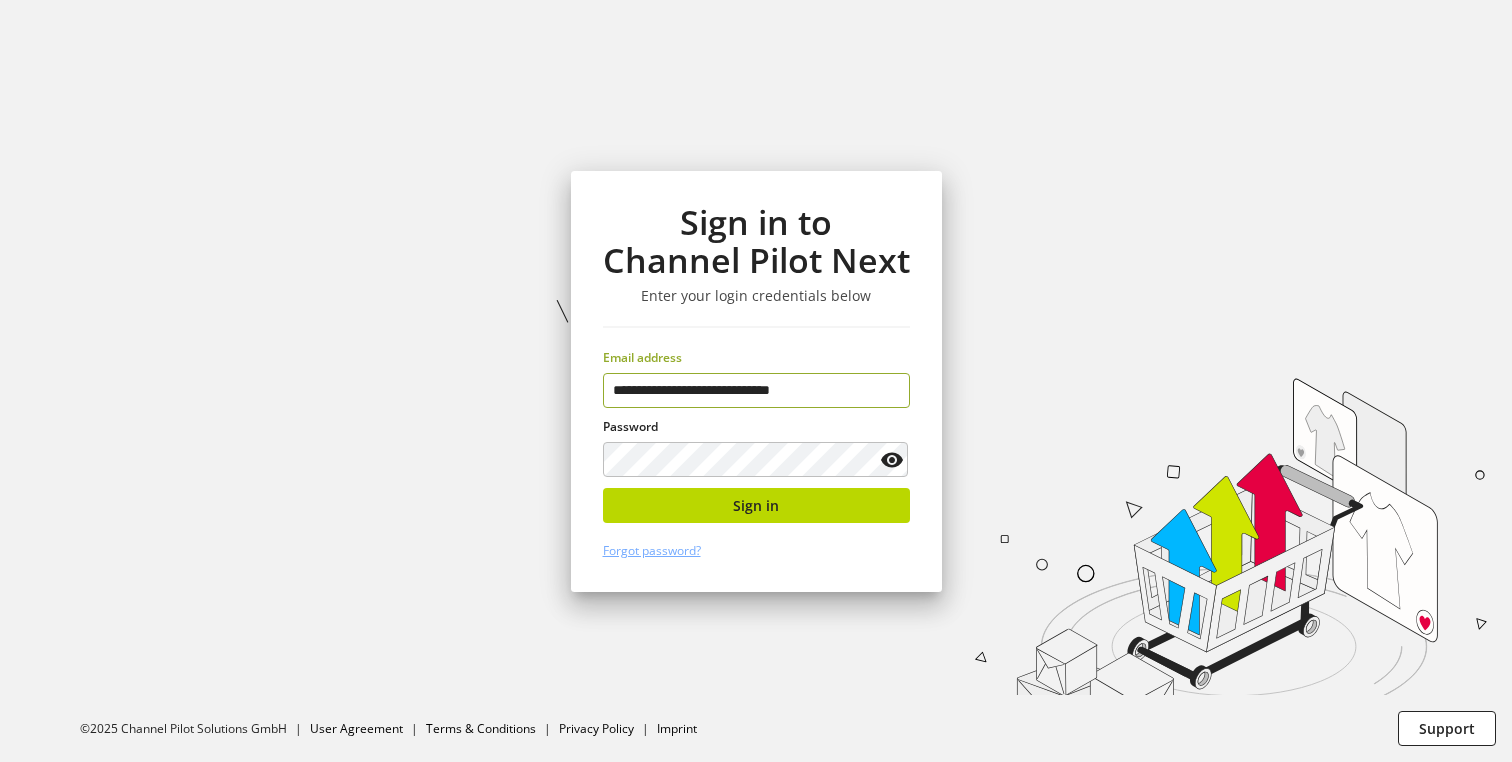 type on "**********" 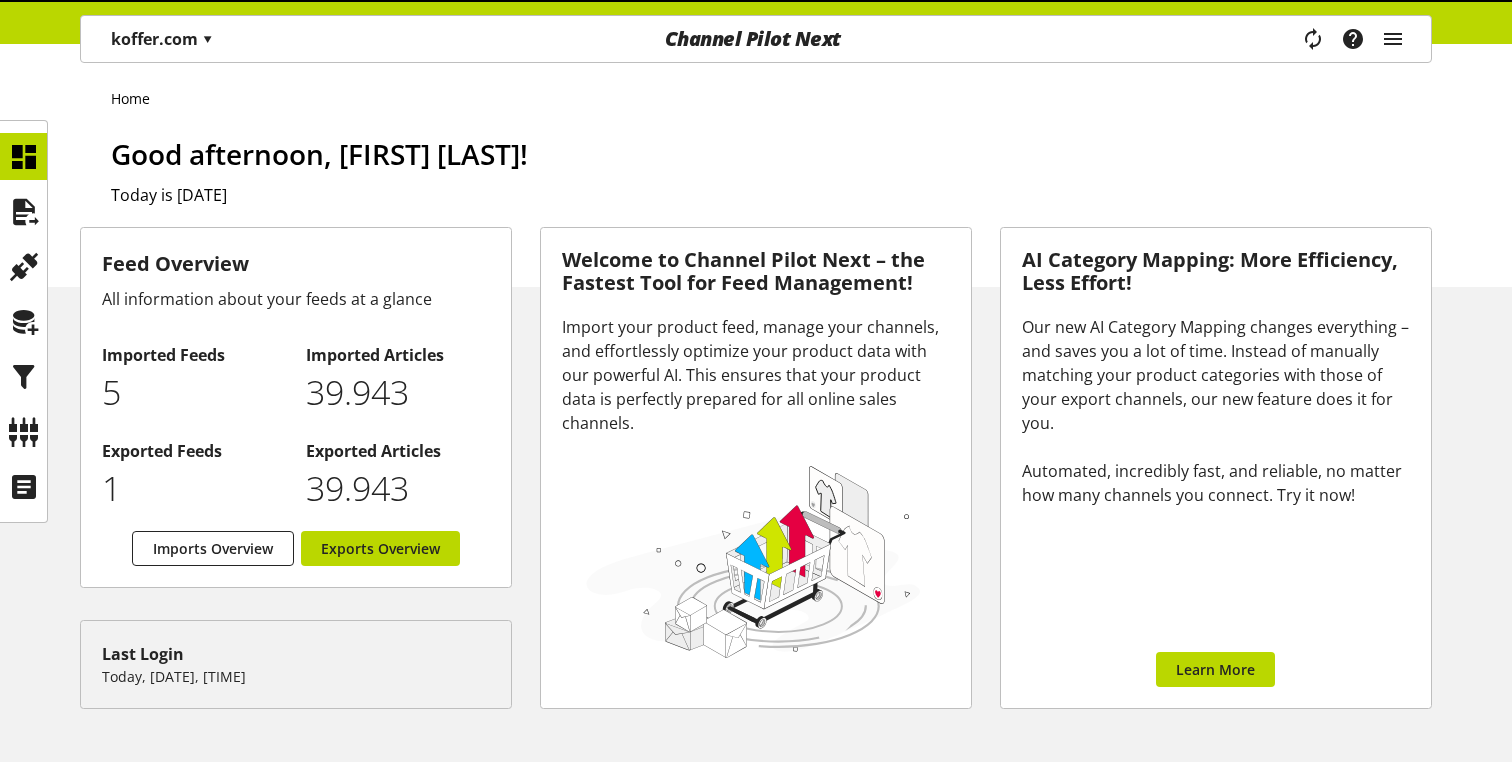 click on "Home Good afternoon, [FIRST] [LAST]! Today is [DATE]" at bounding box center [756, 165] 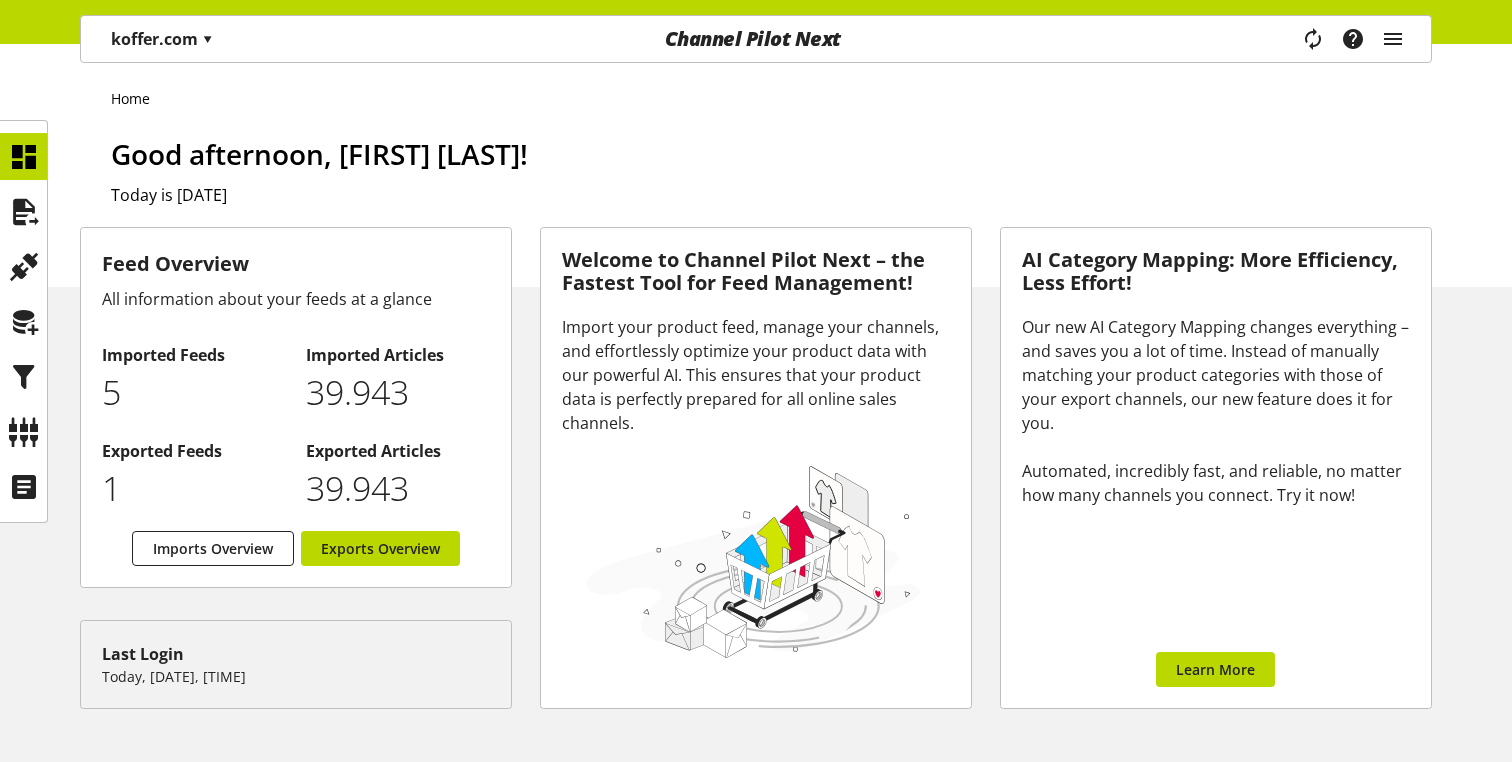 click on "koffer.com ▾" at bounding box center (162, 39) 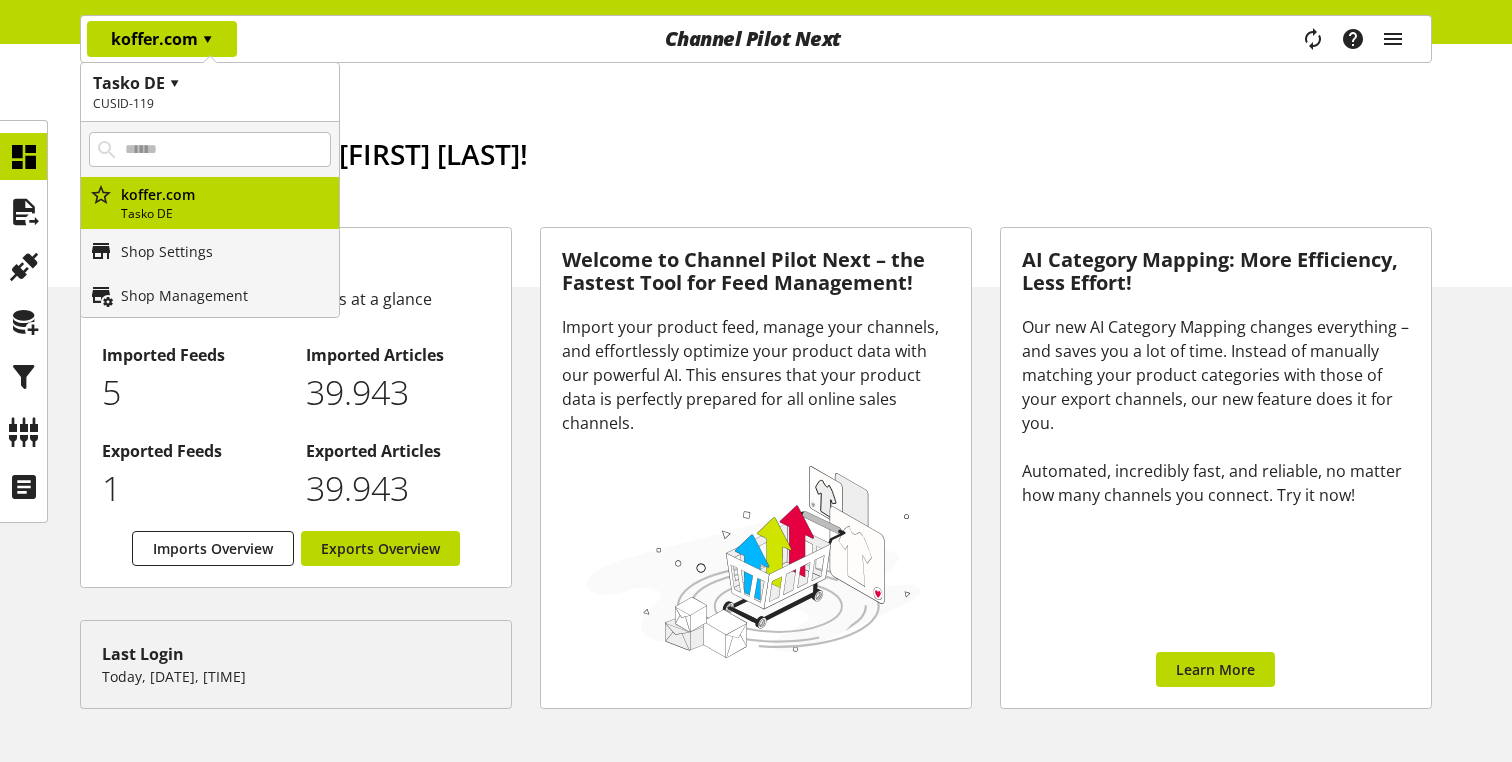 click on "Tasko DE ▾" at bounding box center [210, 83] 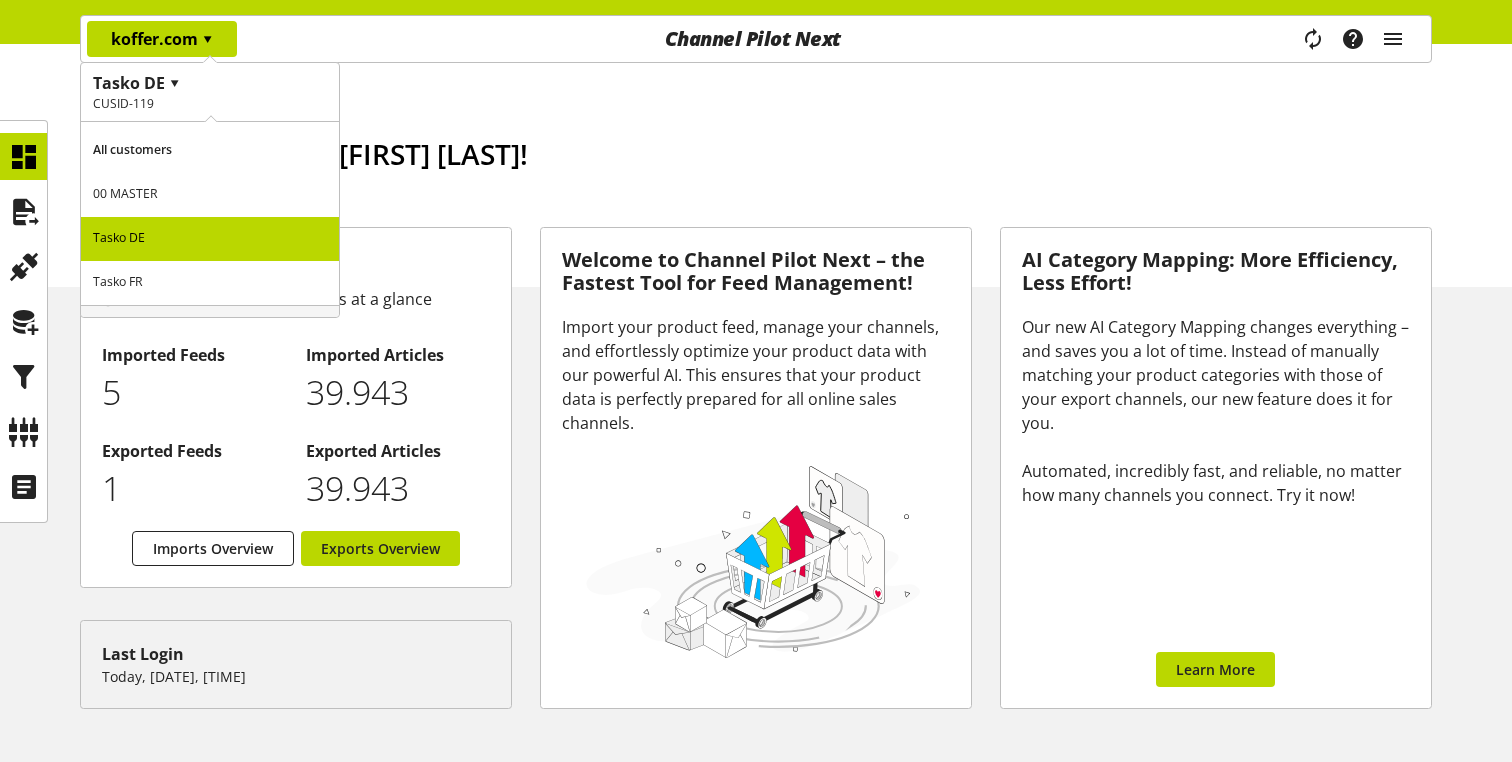 click on "00 MASTER" at bounding box center (210, 195) 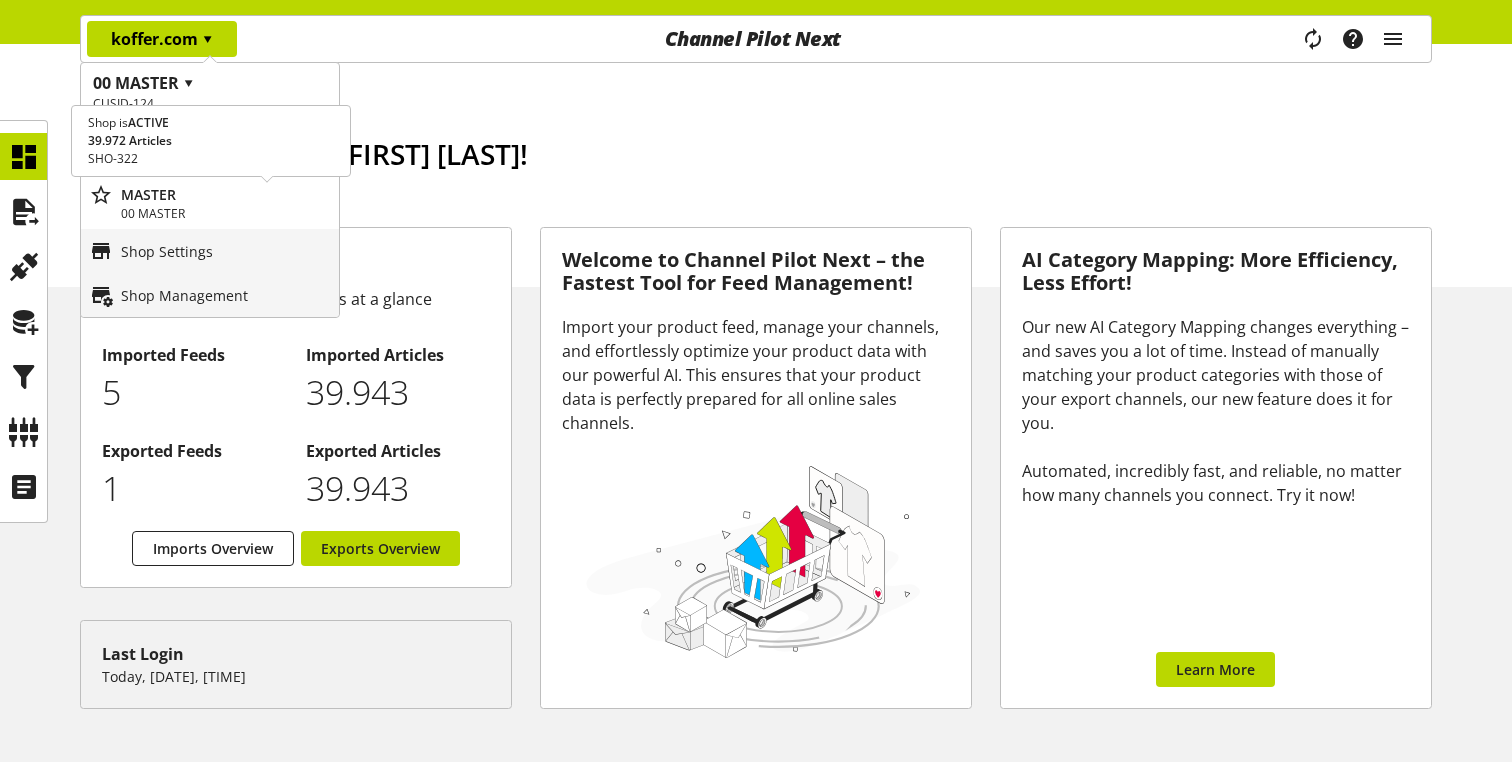 click on "00 MASTER" at bounding box center [226, 214] 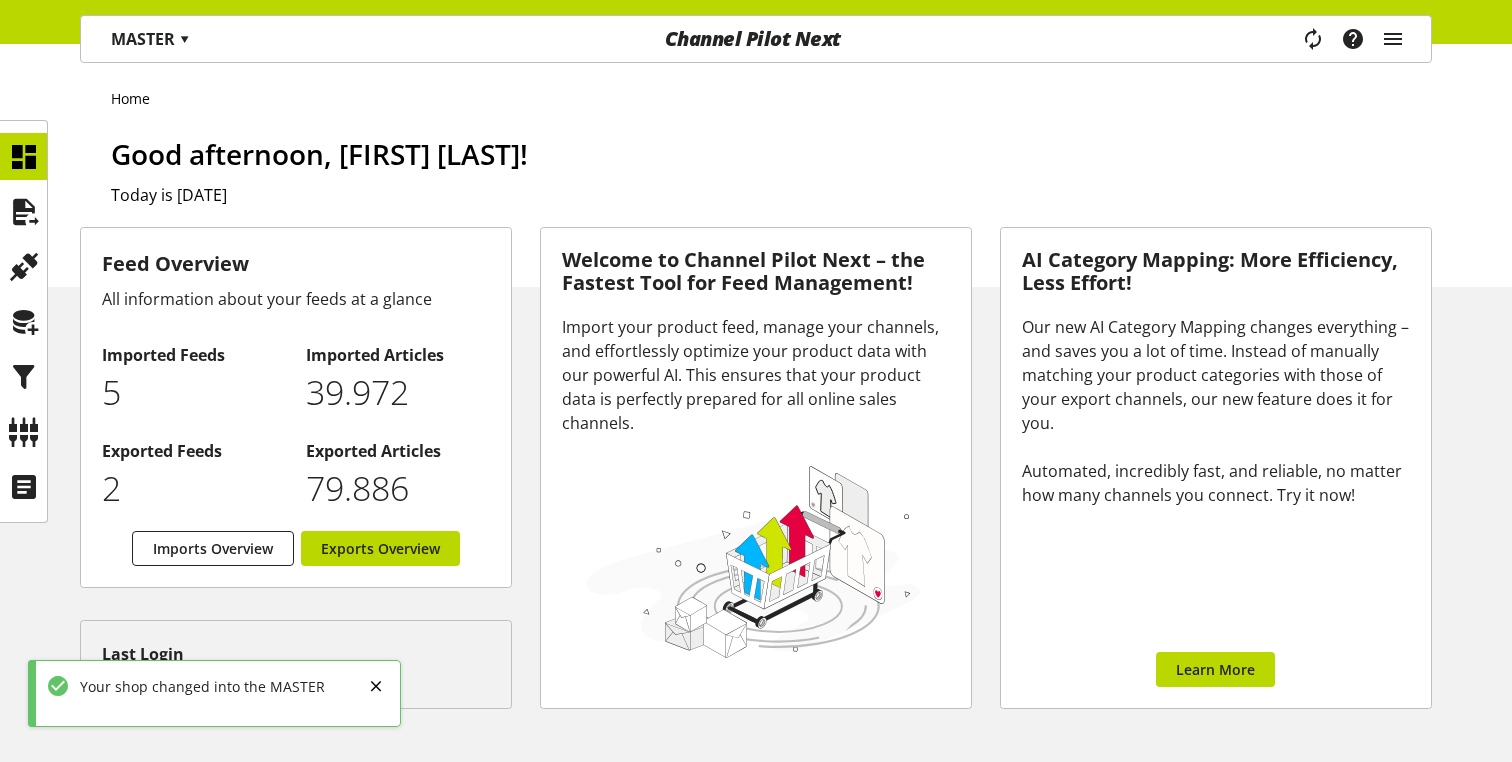 click on "MASTER ▾" at bounding box center [150, 39] 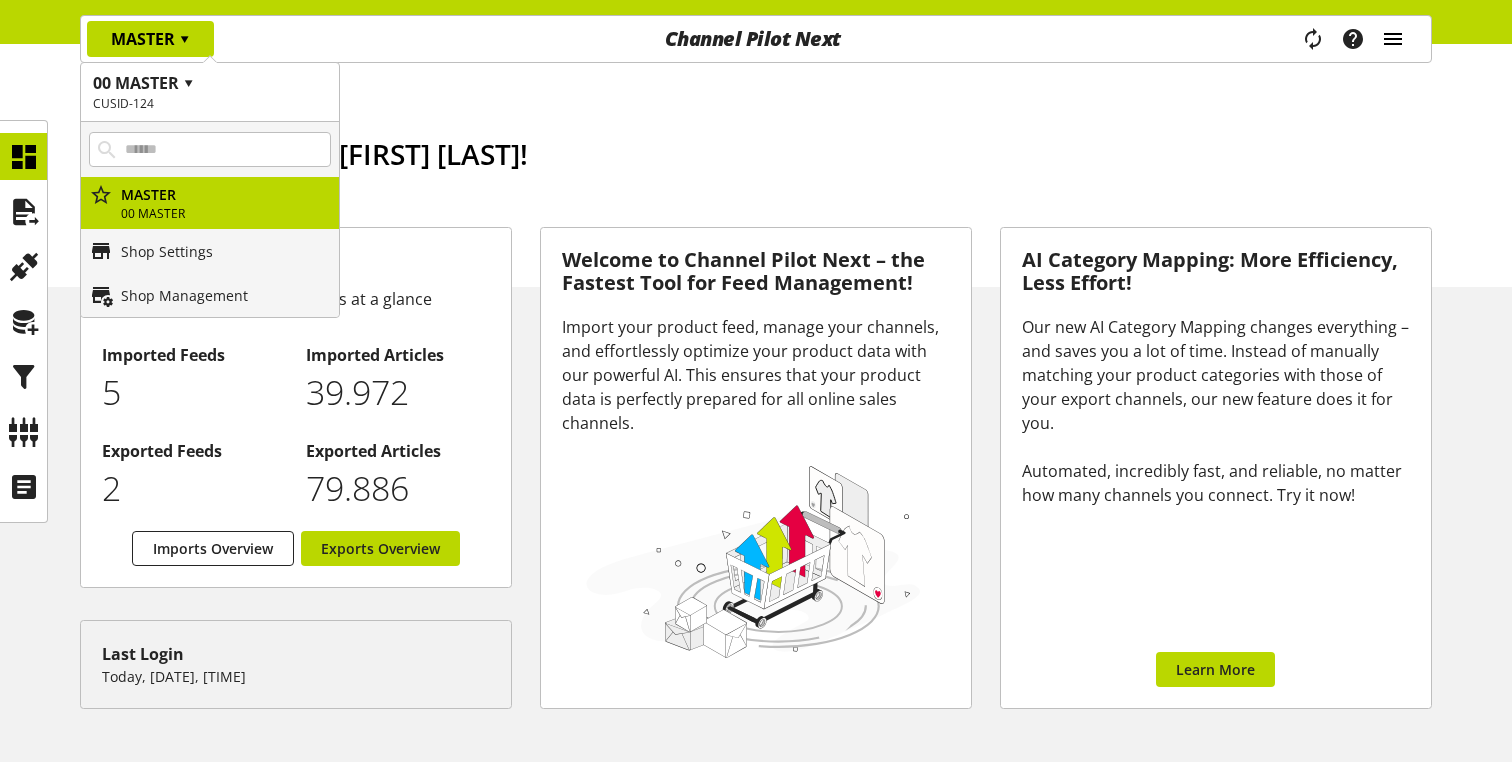 click at bounding box center [1393, 39] 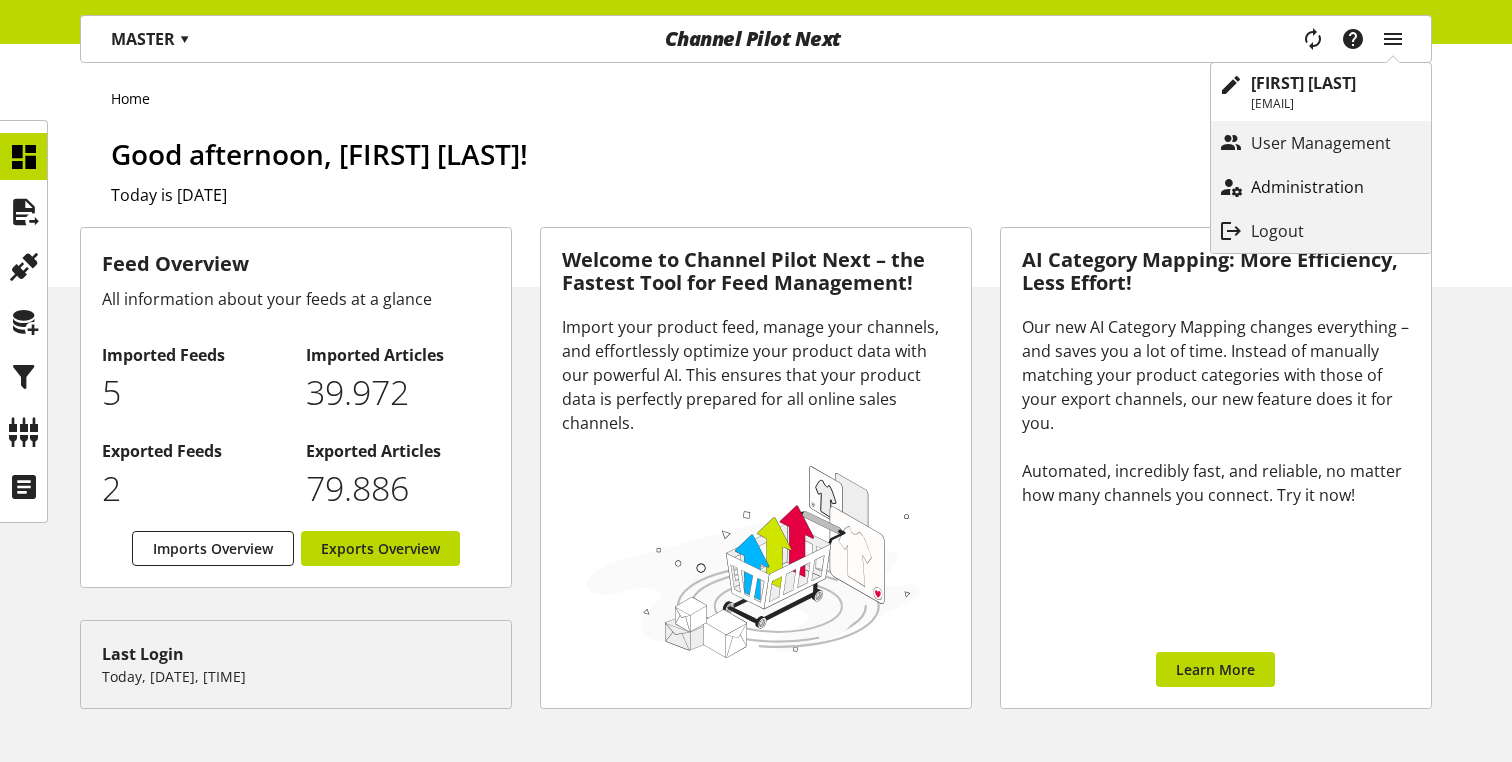 click on "Administration" at bounding box center [1327, 187] 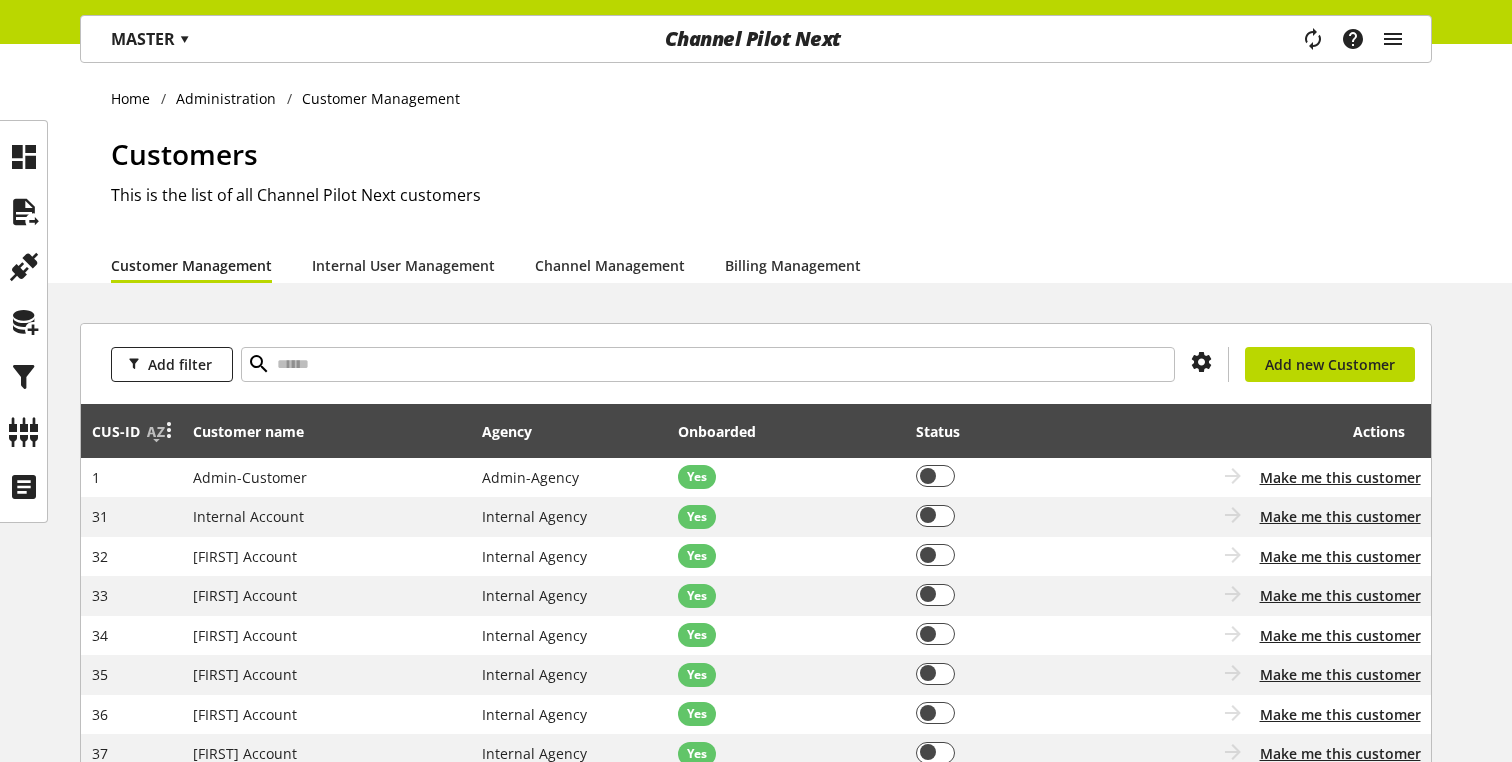 click at bounding box center (166, 431) 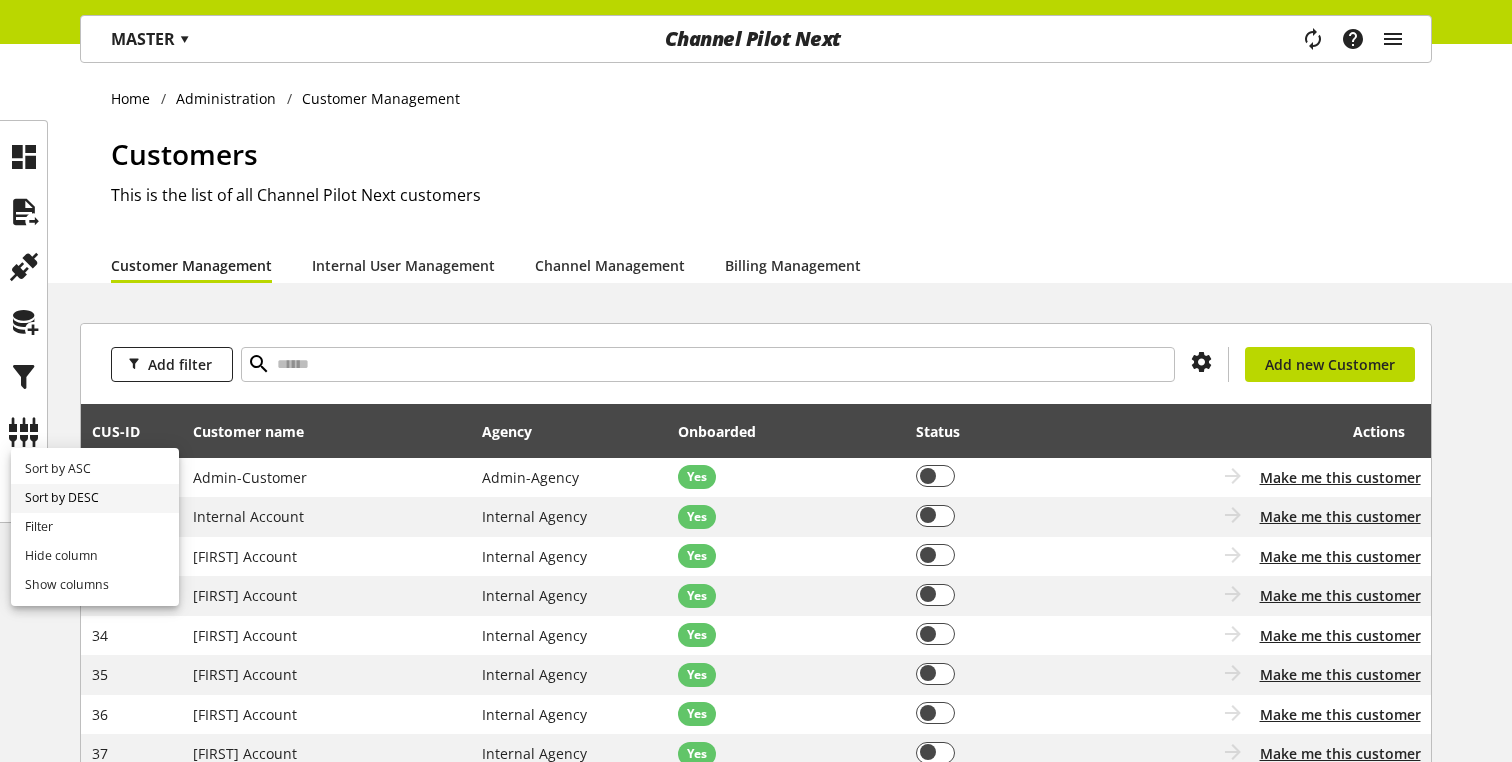 click on "Sort by DESC" at bounding box center (95, 498) 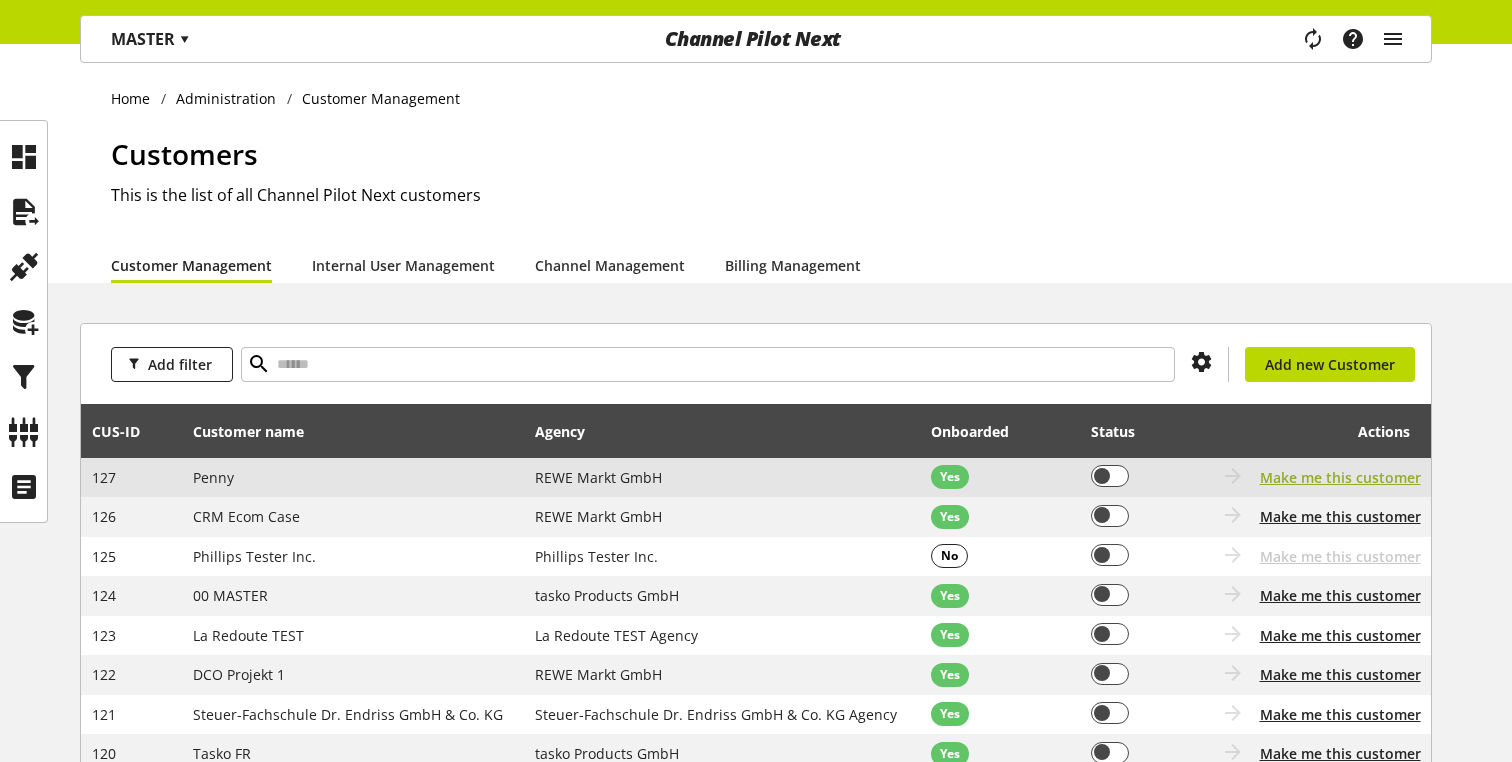 click on "Make me this customer" at bounding box center [1340, 477] 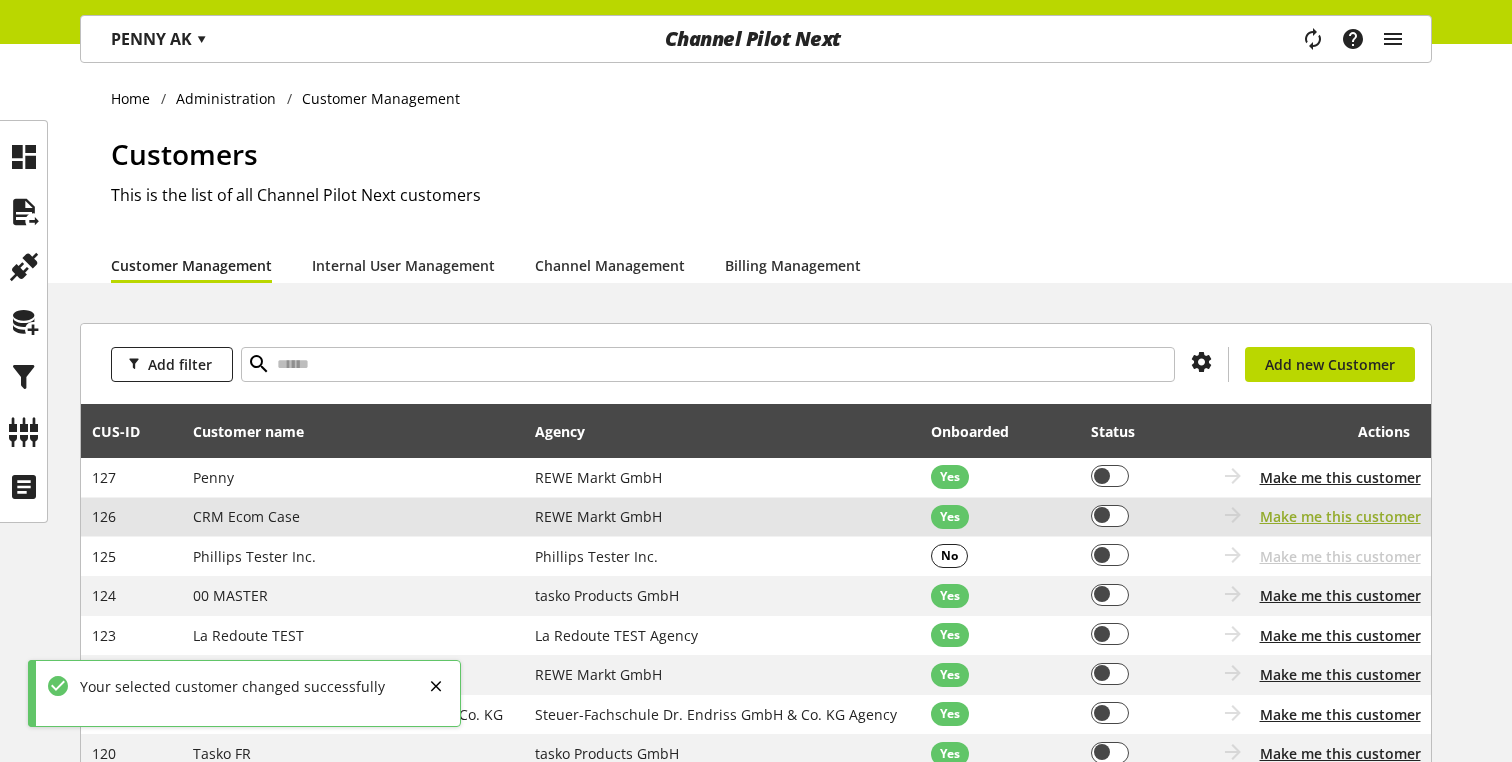 click on "Make me this customer" at bounding box center [1340, 516] 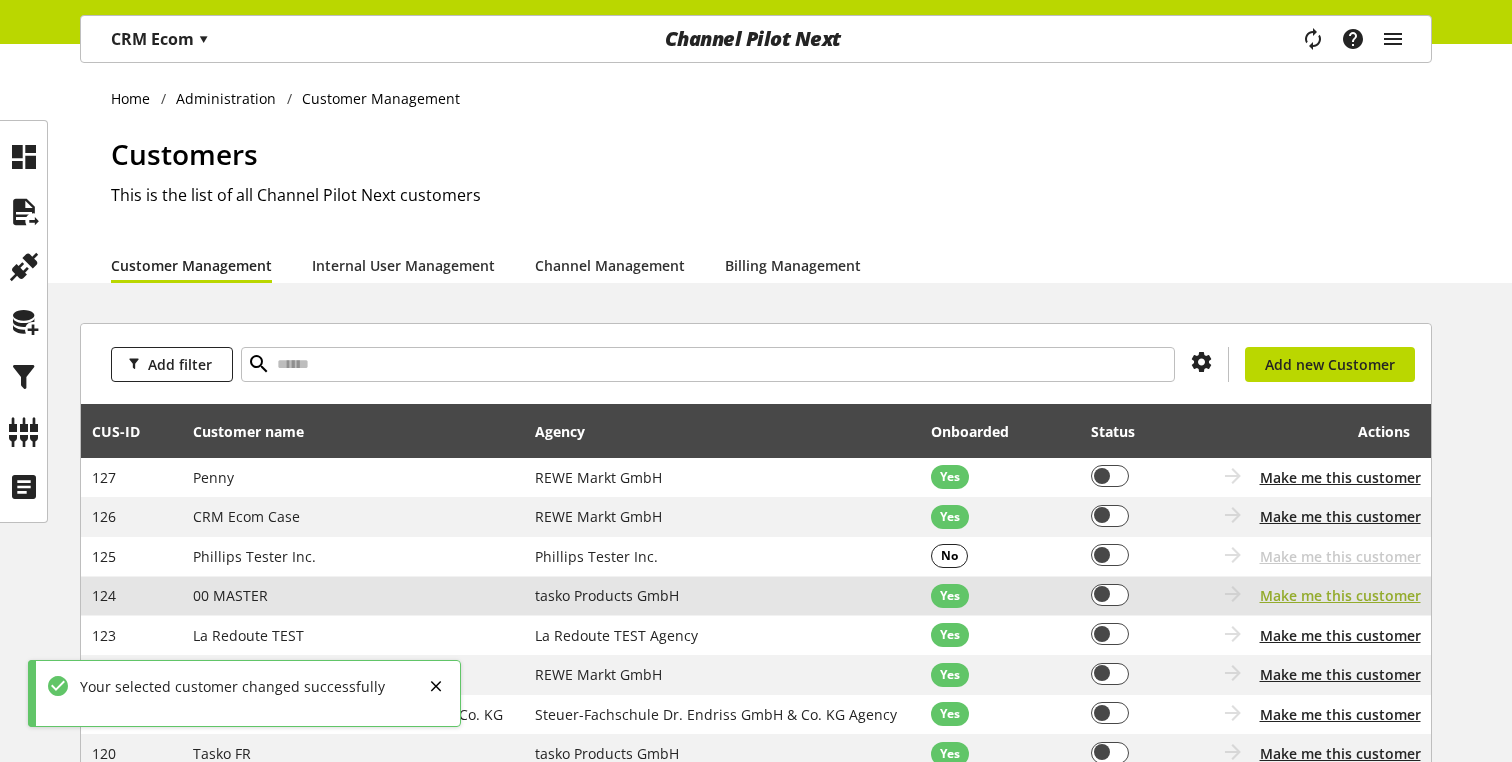 click on "Make me this customer" at bounding box center (1340, 595) 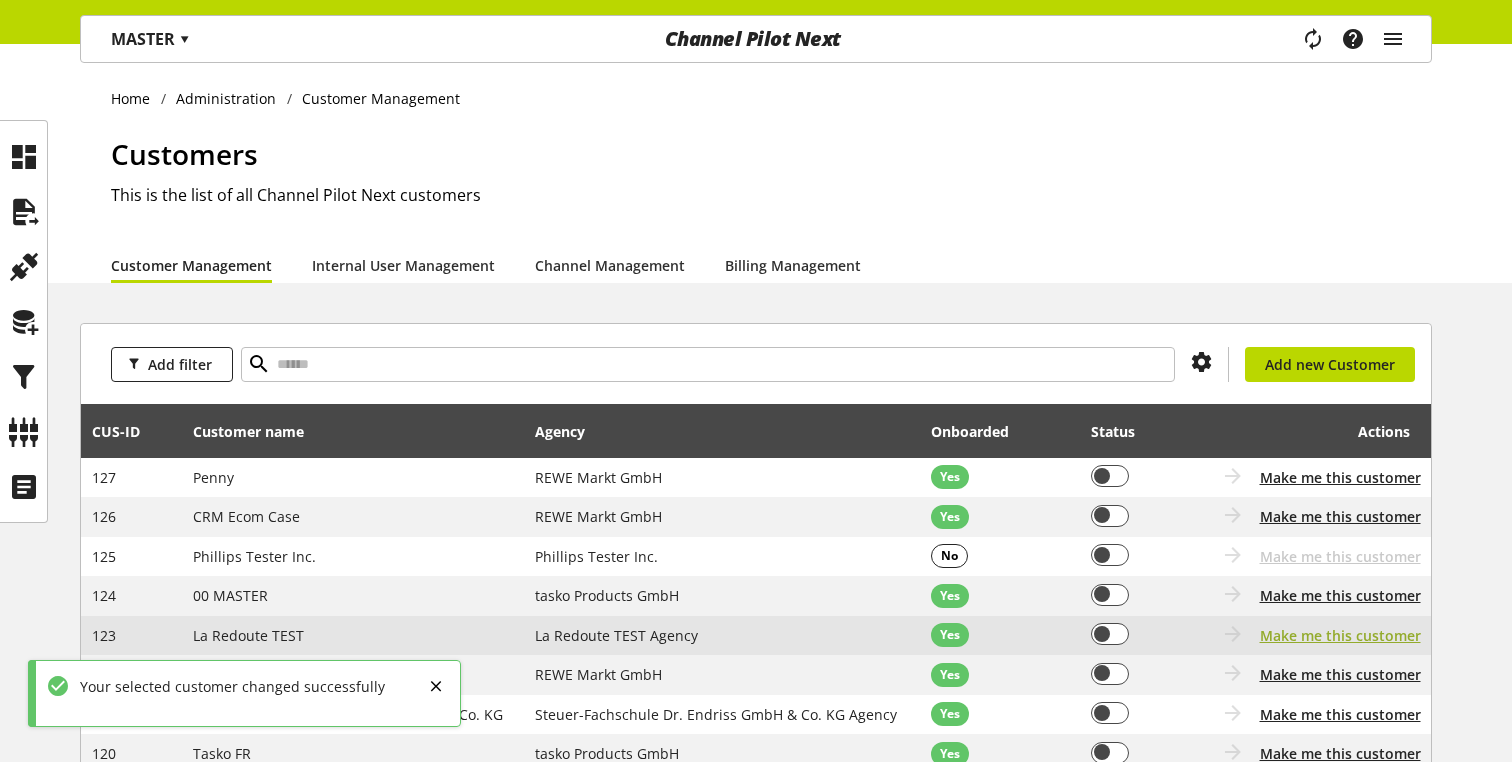 click on "Make me this customer" at bounding box center [1340, 635] 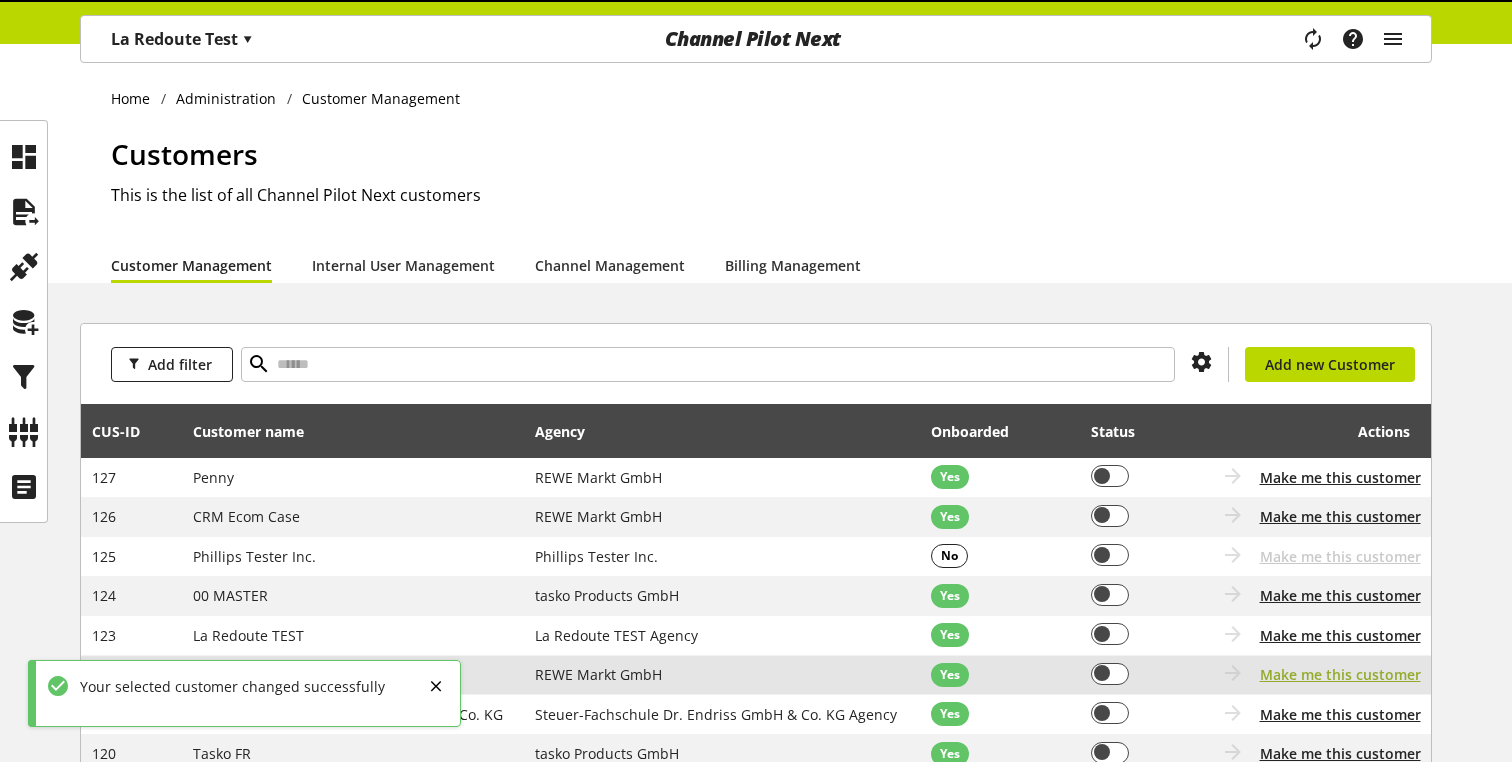 click on "Make me this customer" at bounding box center [1340, 674] 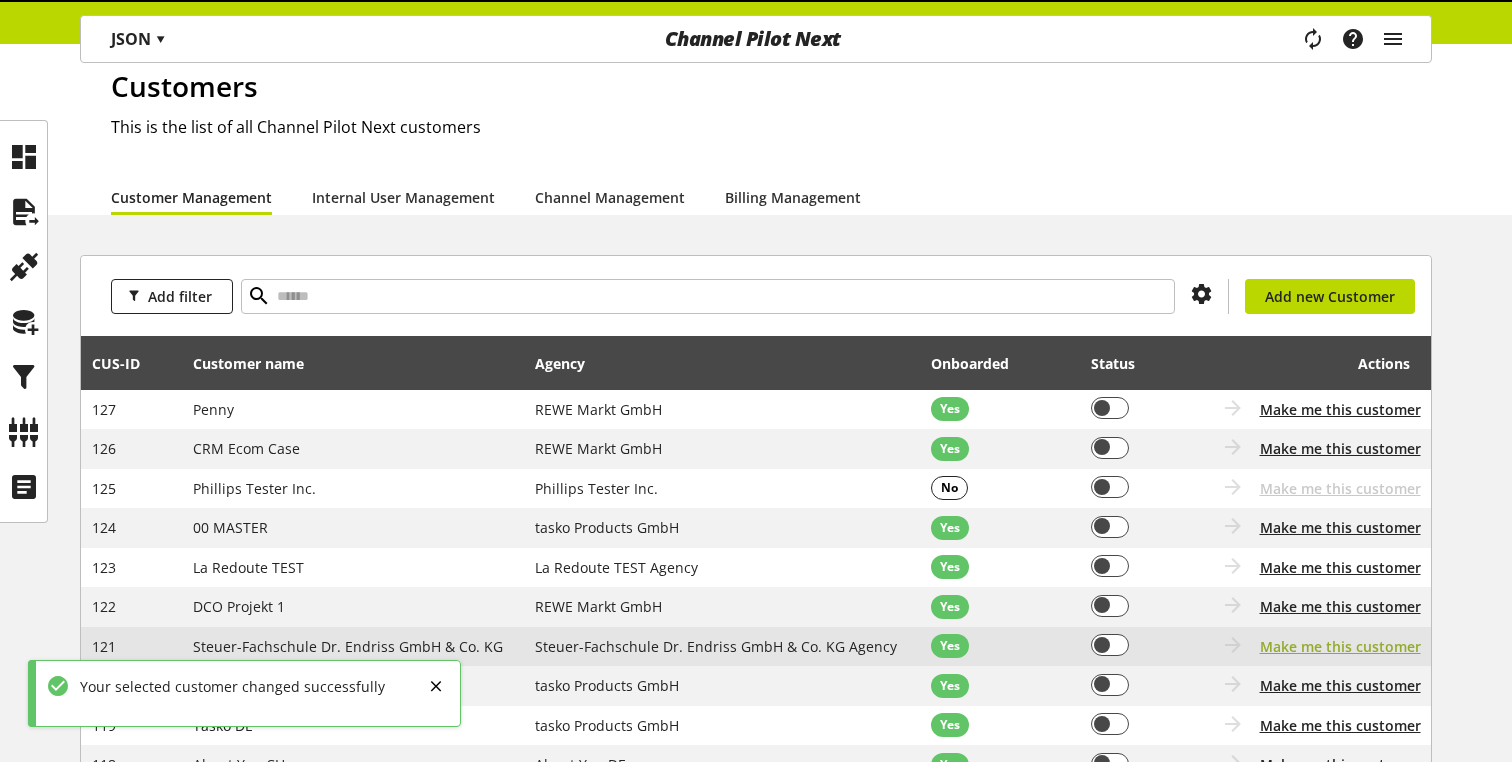 click on "Make me this customer" at bounding box center (1340, 646) 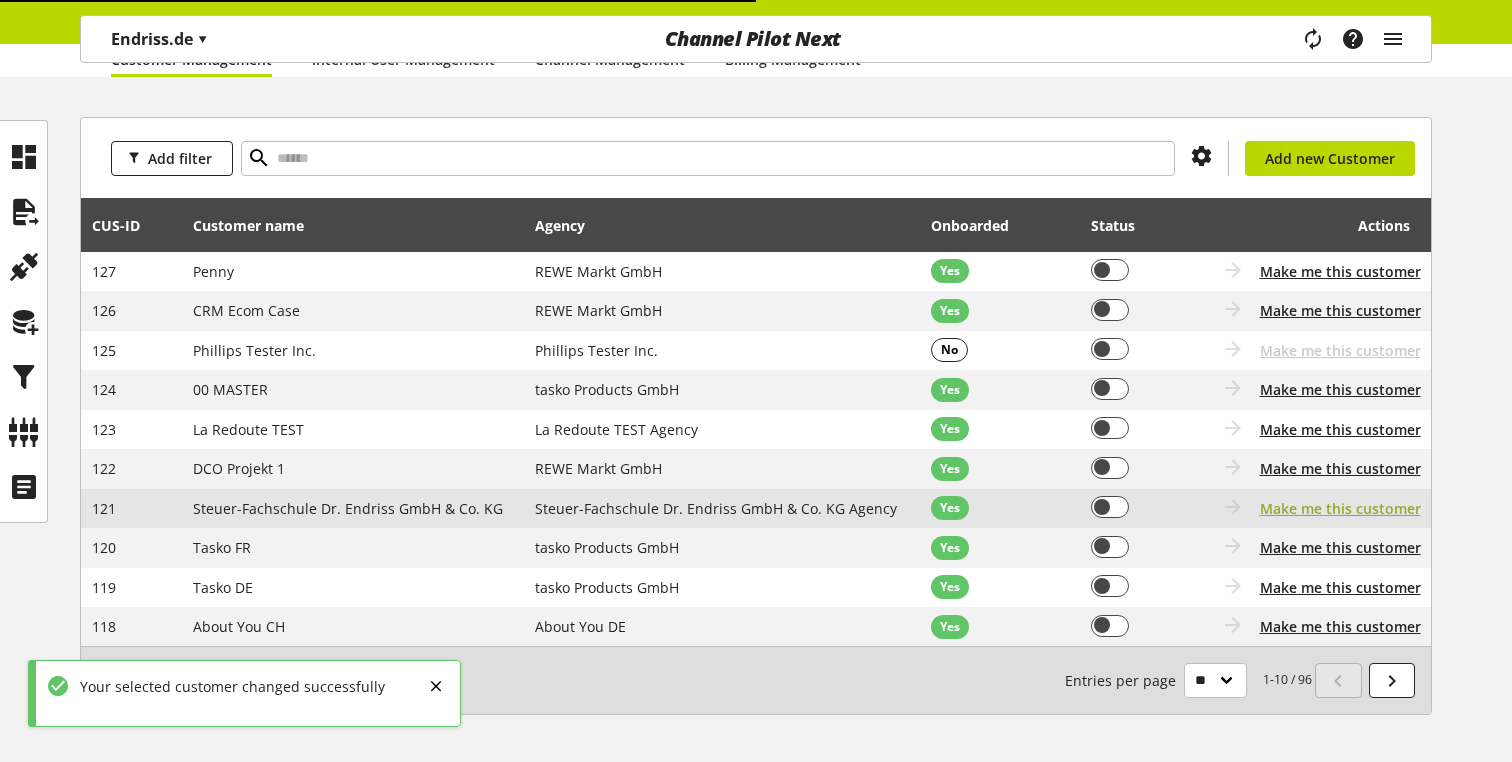scroll, scrollTop: 207, scrollLeft: 0, axis: vertical 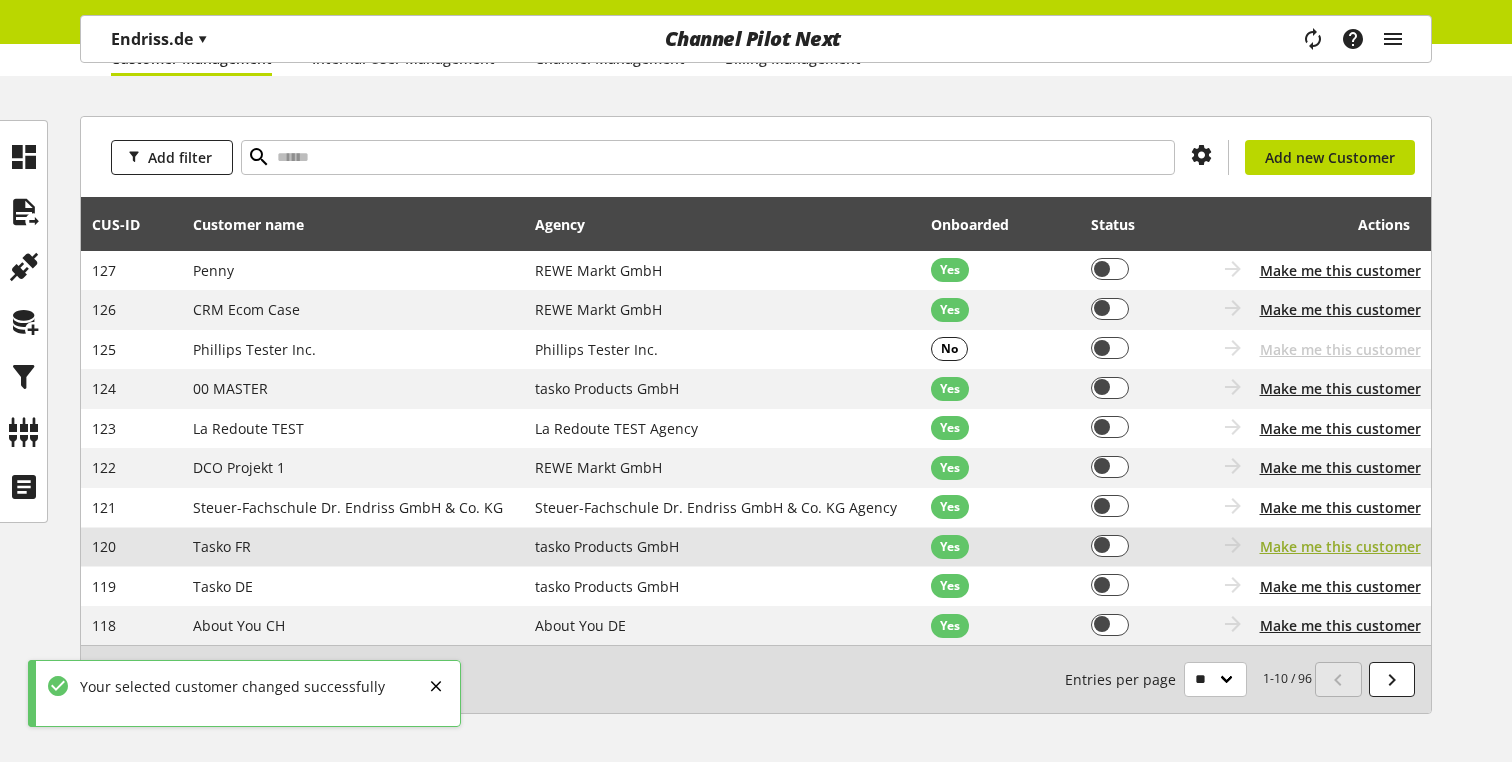 click on "Make me this customer" at bounding box center (1340, 546) 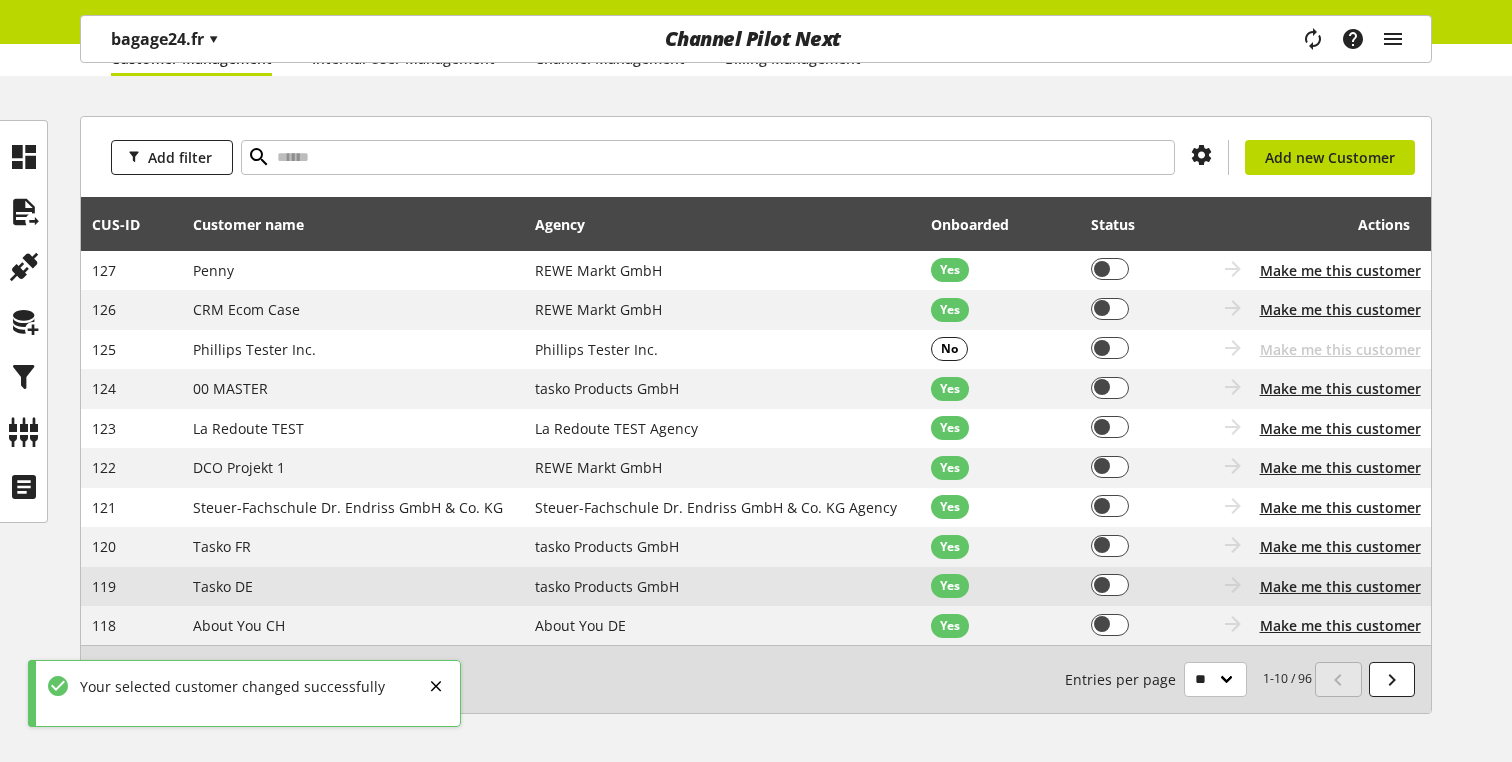 click on "Coming soon: Go to customer Customer is not onboarded Make me this customer" at bounding box center (1317, 587) 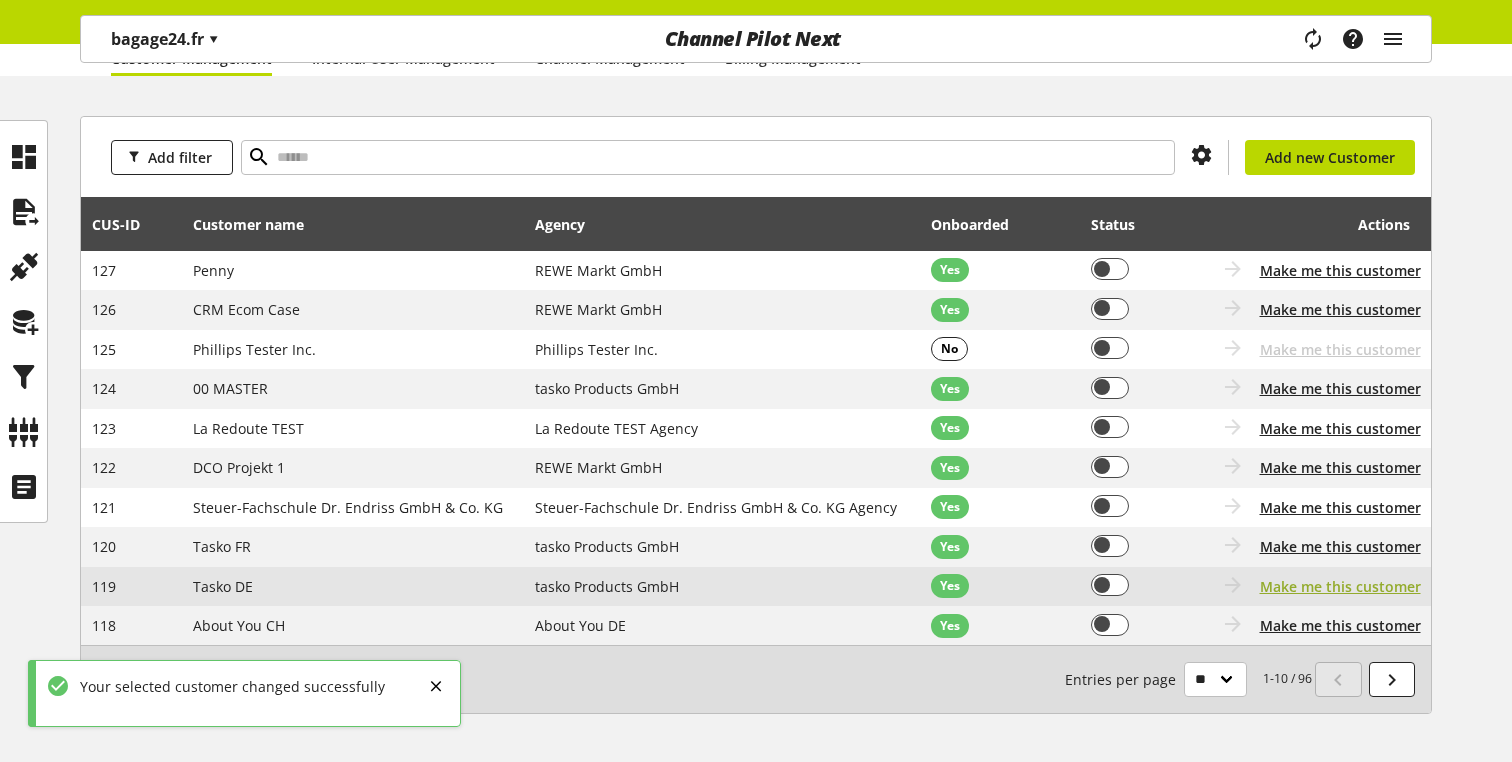 click on "Make me this customer" at bounding box center (1340, 586) 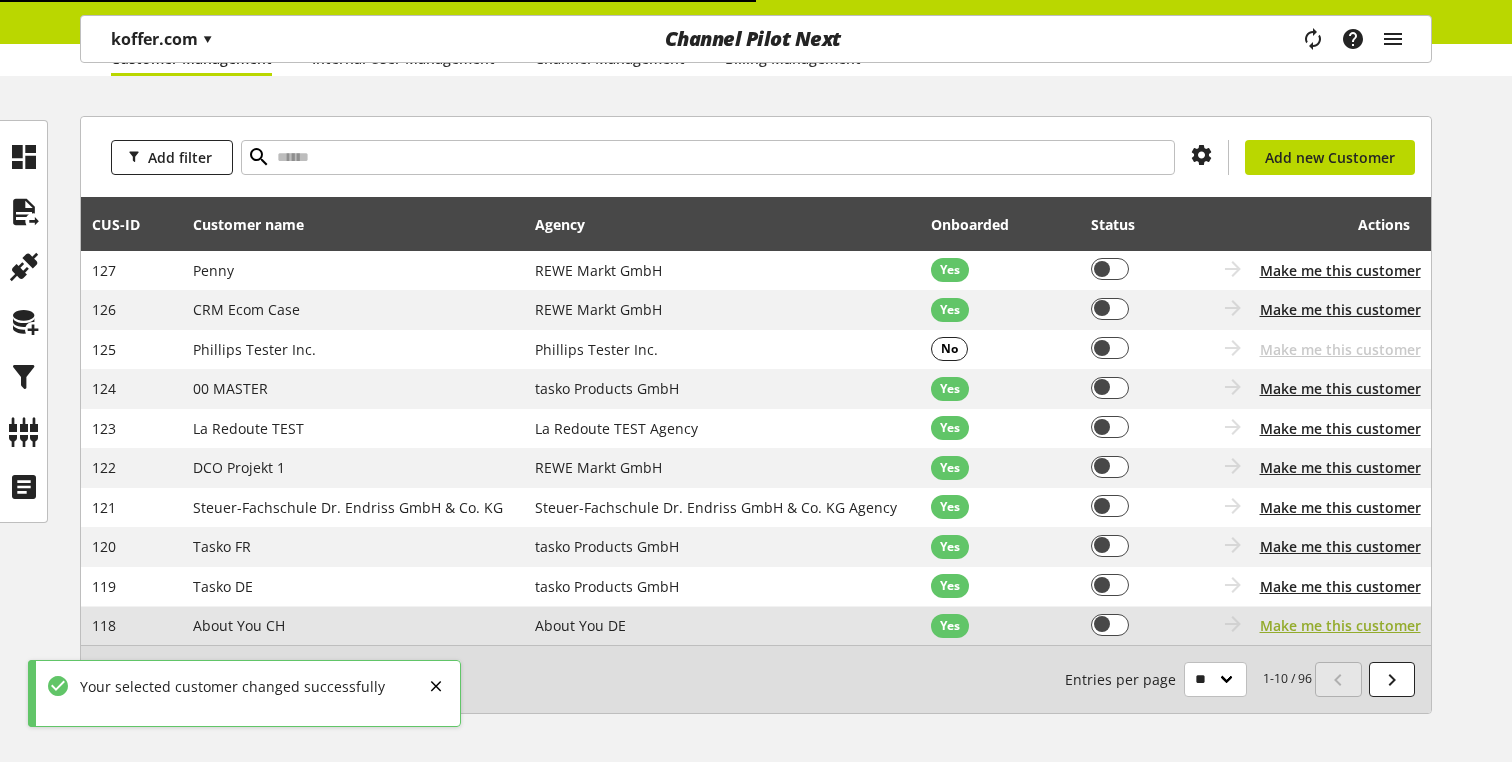 click on "Make me this customer" at bounding box center [1340, 625] 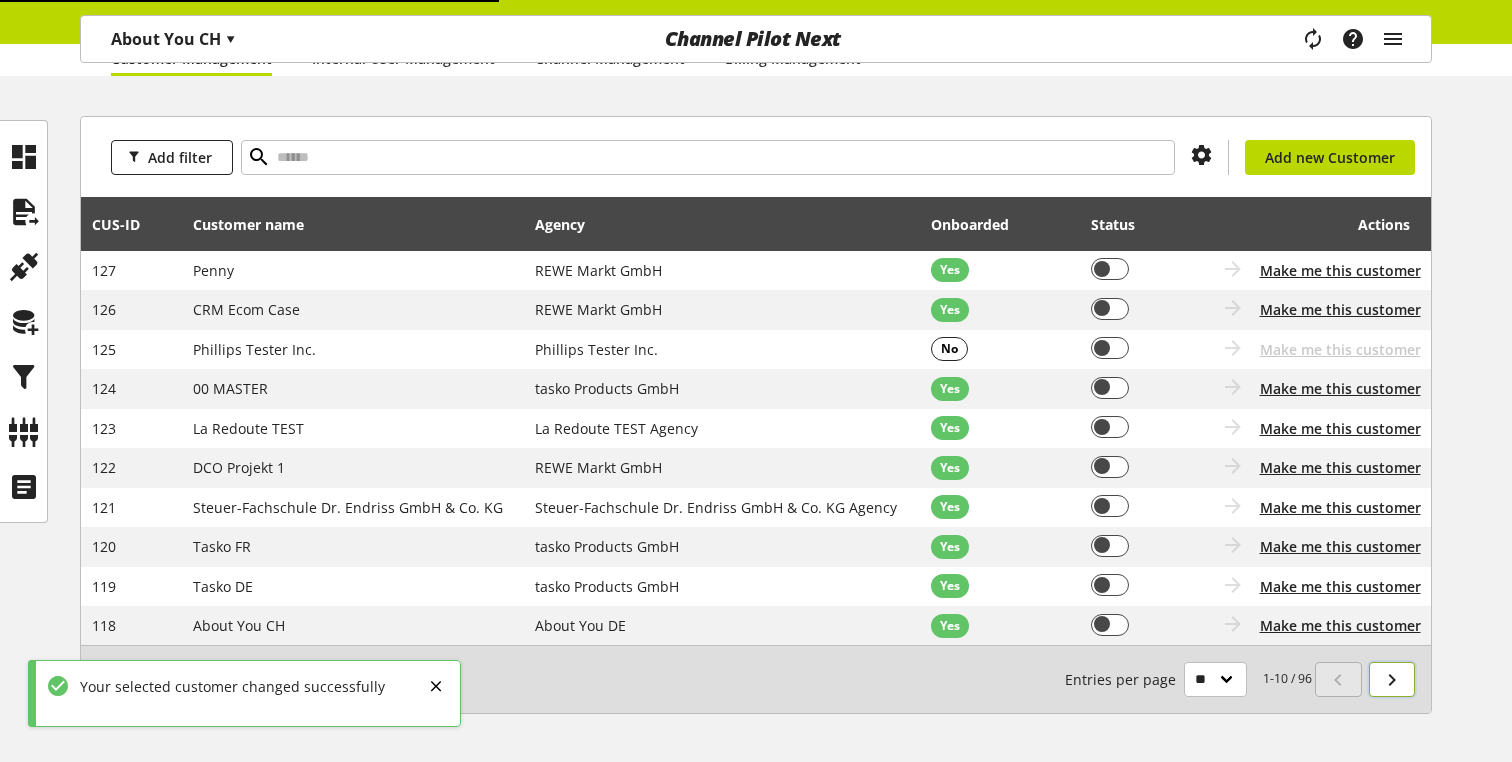 click at bounding box center [1392, 679] 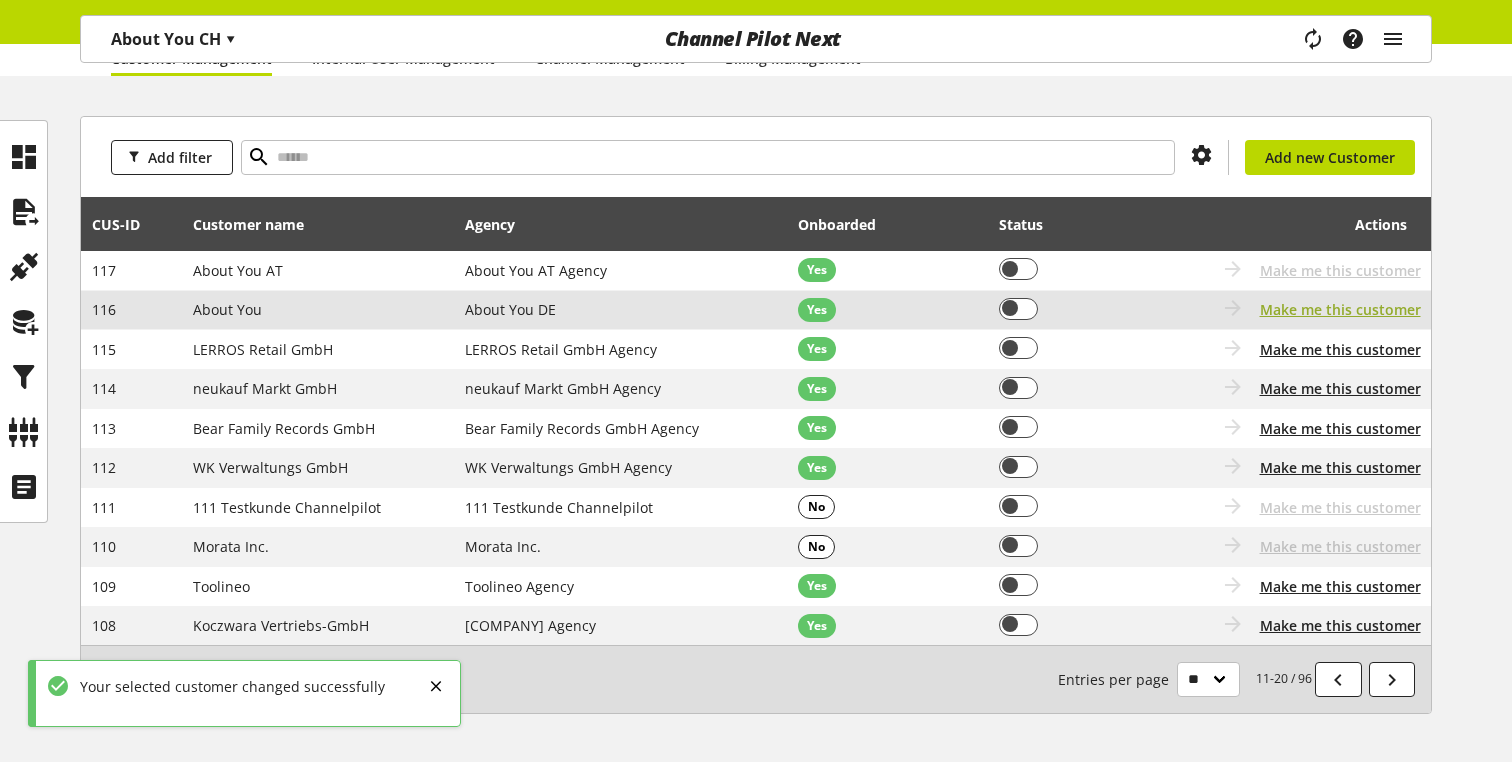 click on "Make me this customer" at bounding box center [1340, 309] 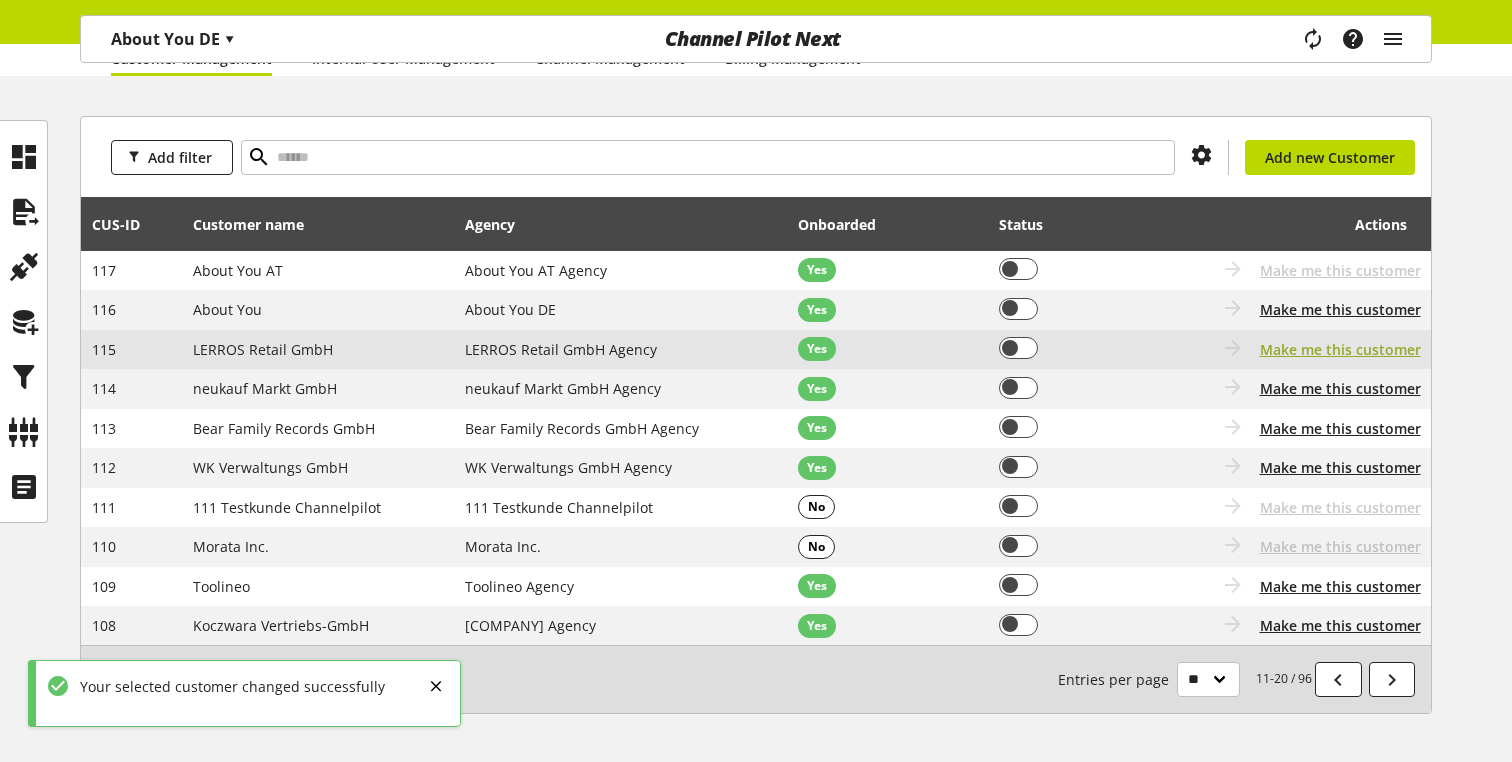 click on "Make me this customer" at bounding box center [1340, 349] 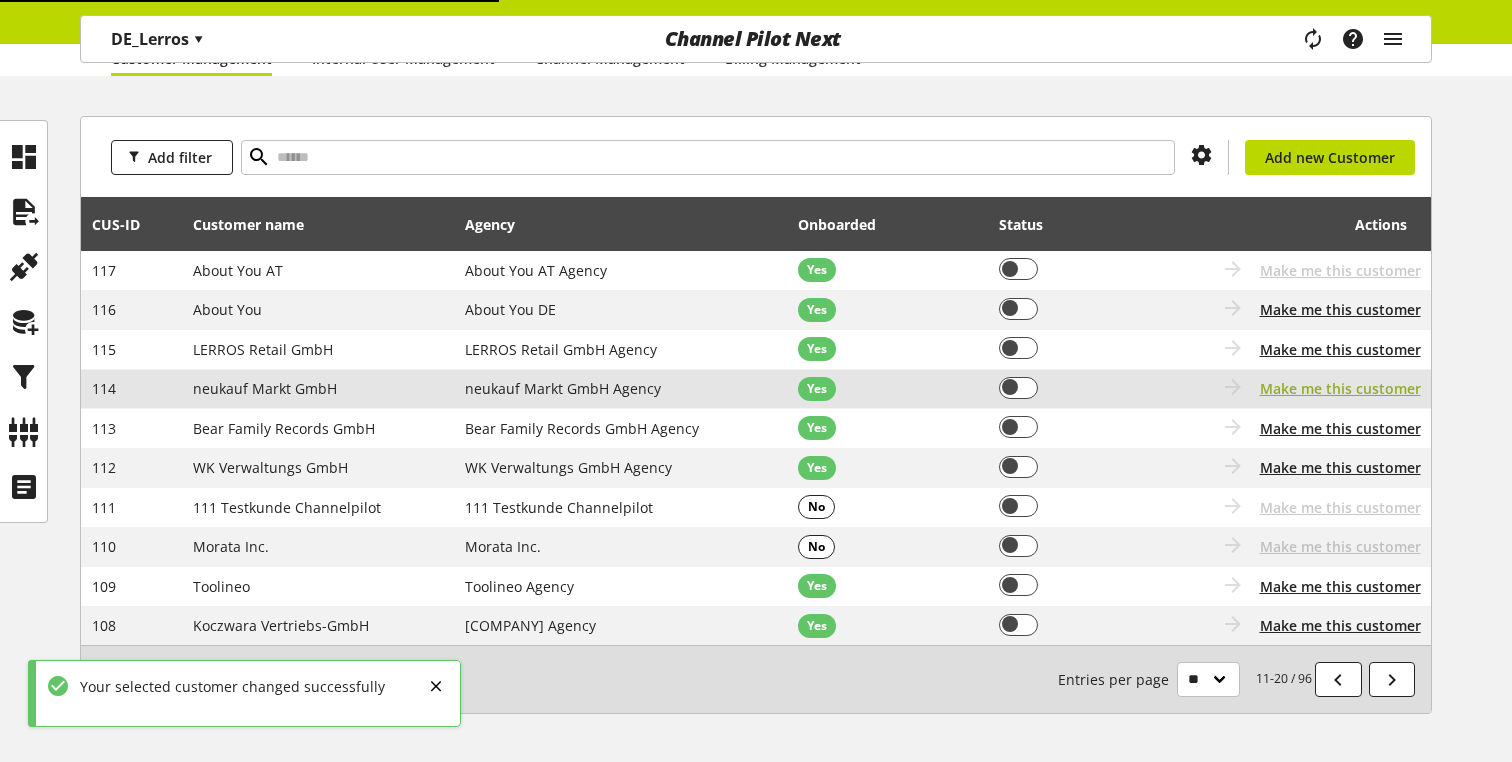 click on "Make me this customer" at bounding box center [1340, 388] 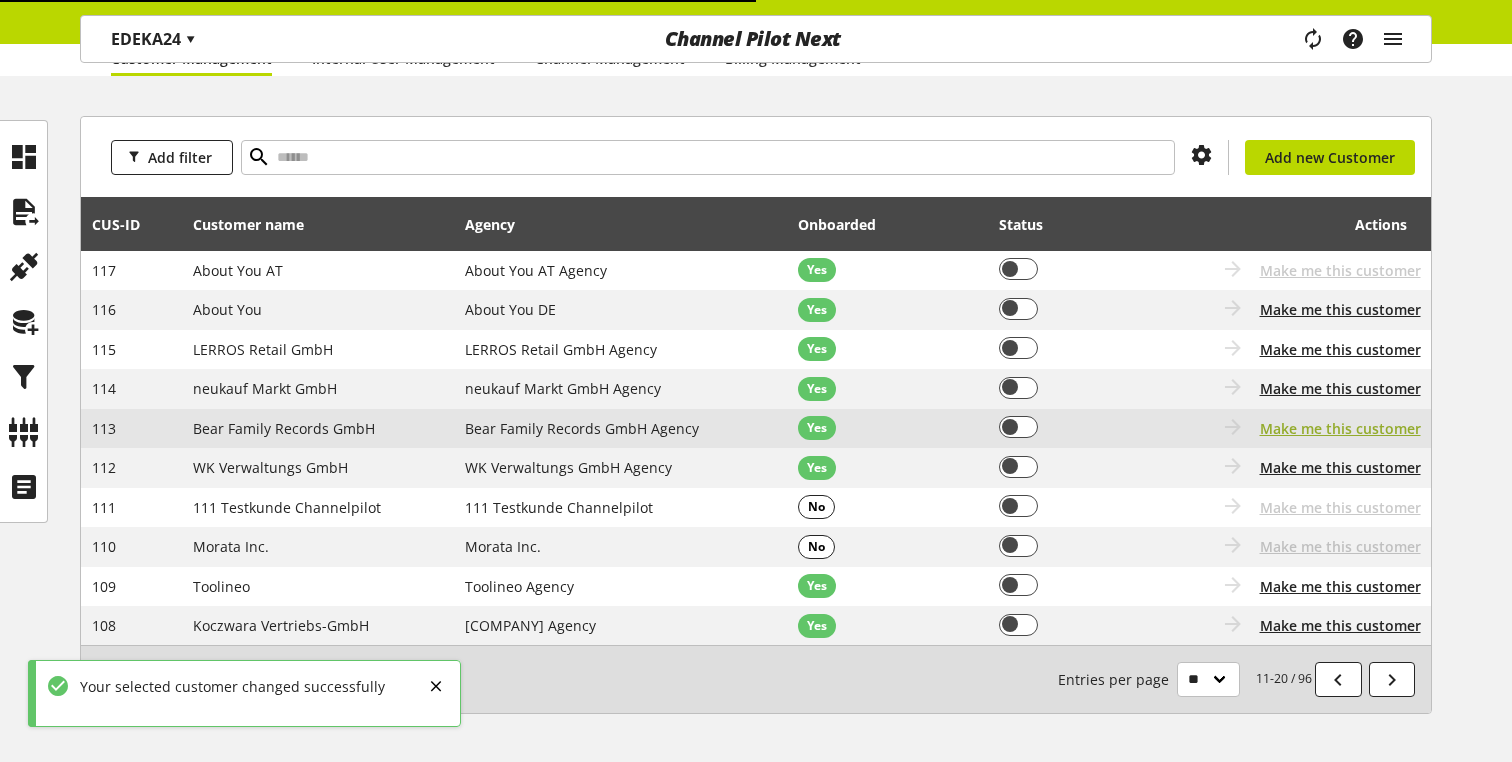 click on "Make me this customer" at bounding box center [1340, 428] 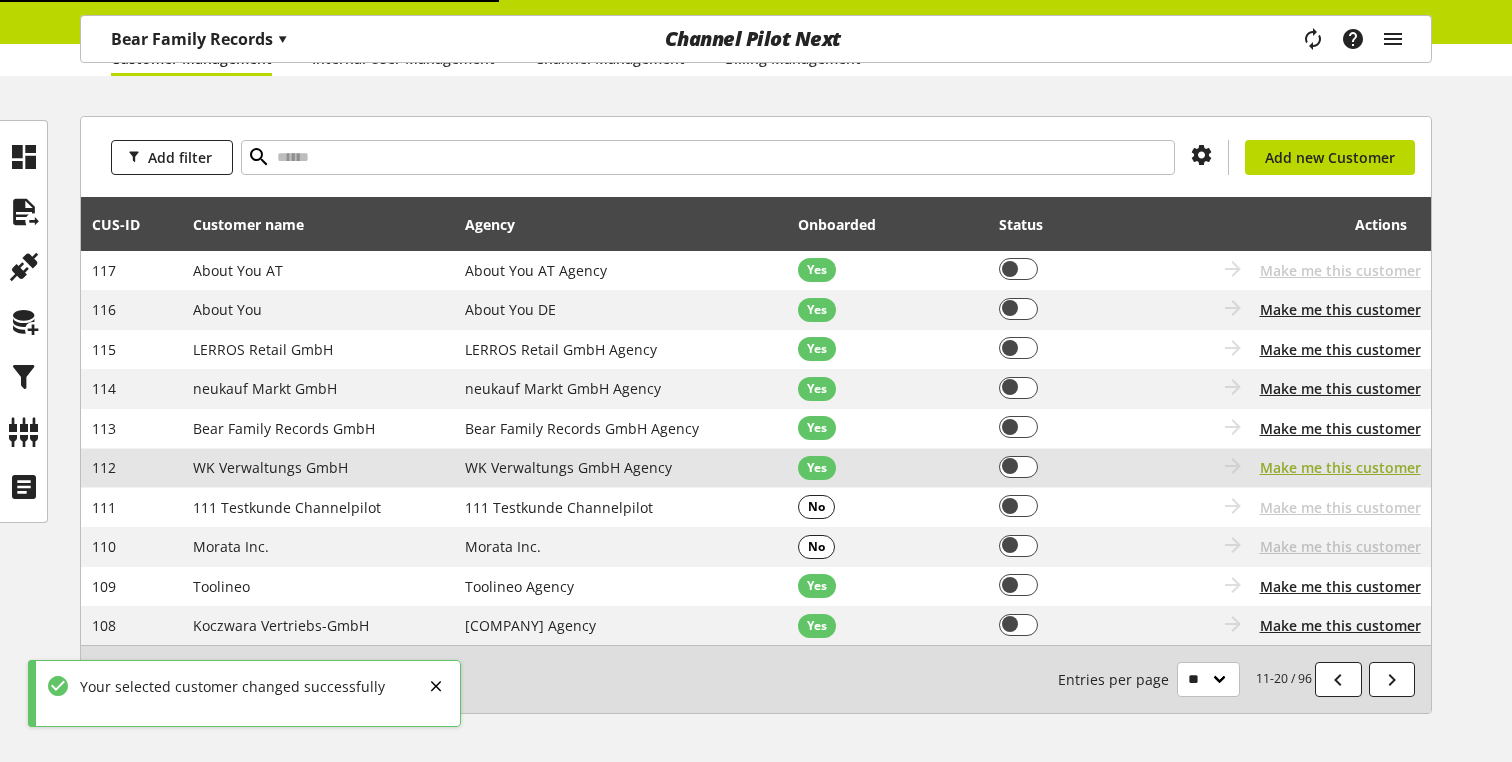 click on "Make me this customer" at bounding box center (1340, 467) 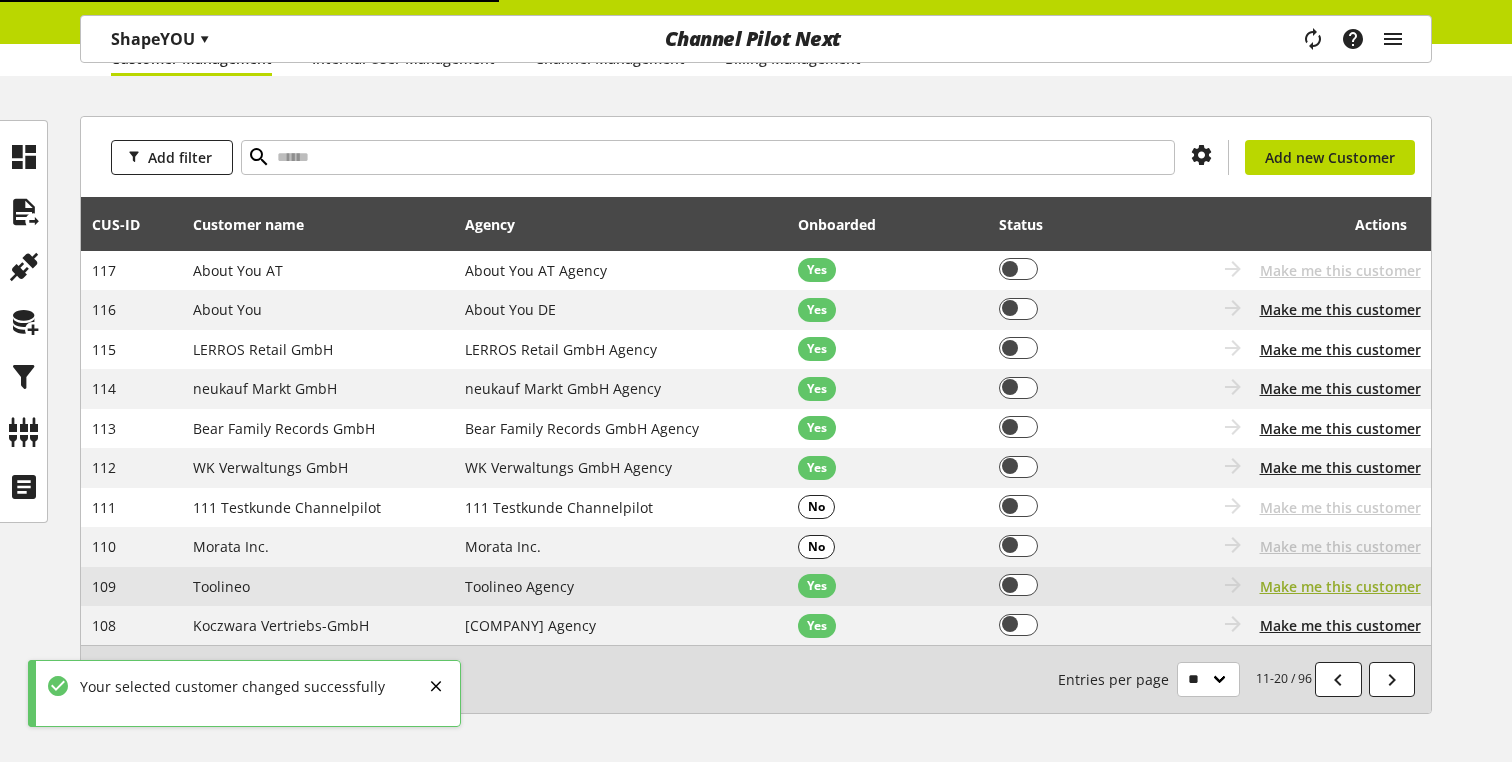 click on "Make me this customer" at bounding box center [1340, 586] 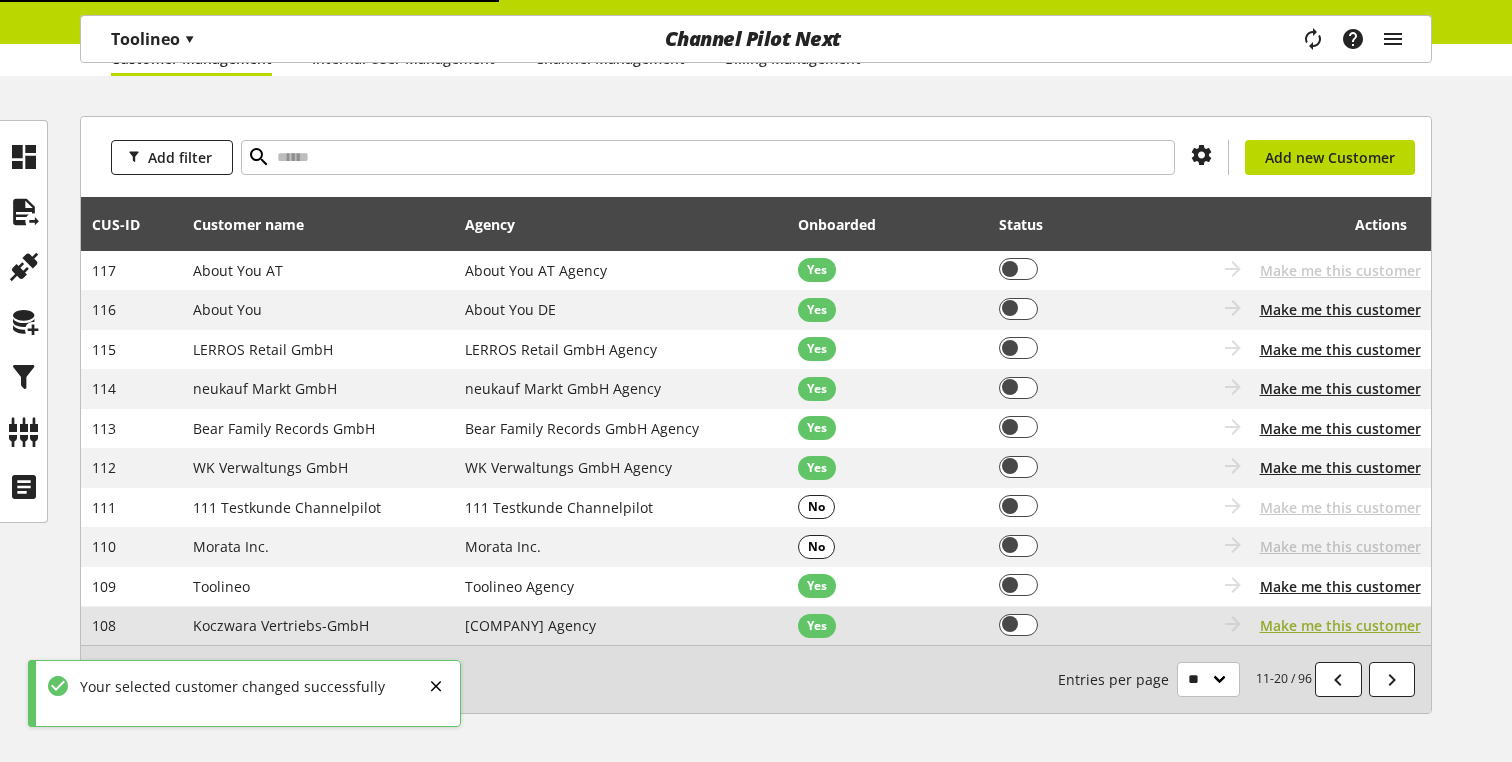 click on "Make me this customer" at bounding box center (1340, 625) 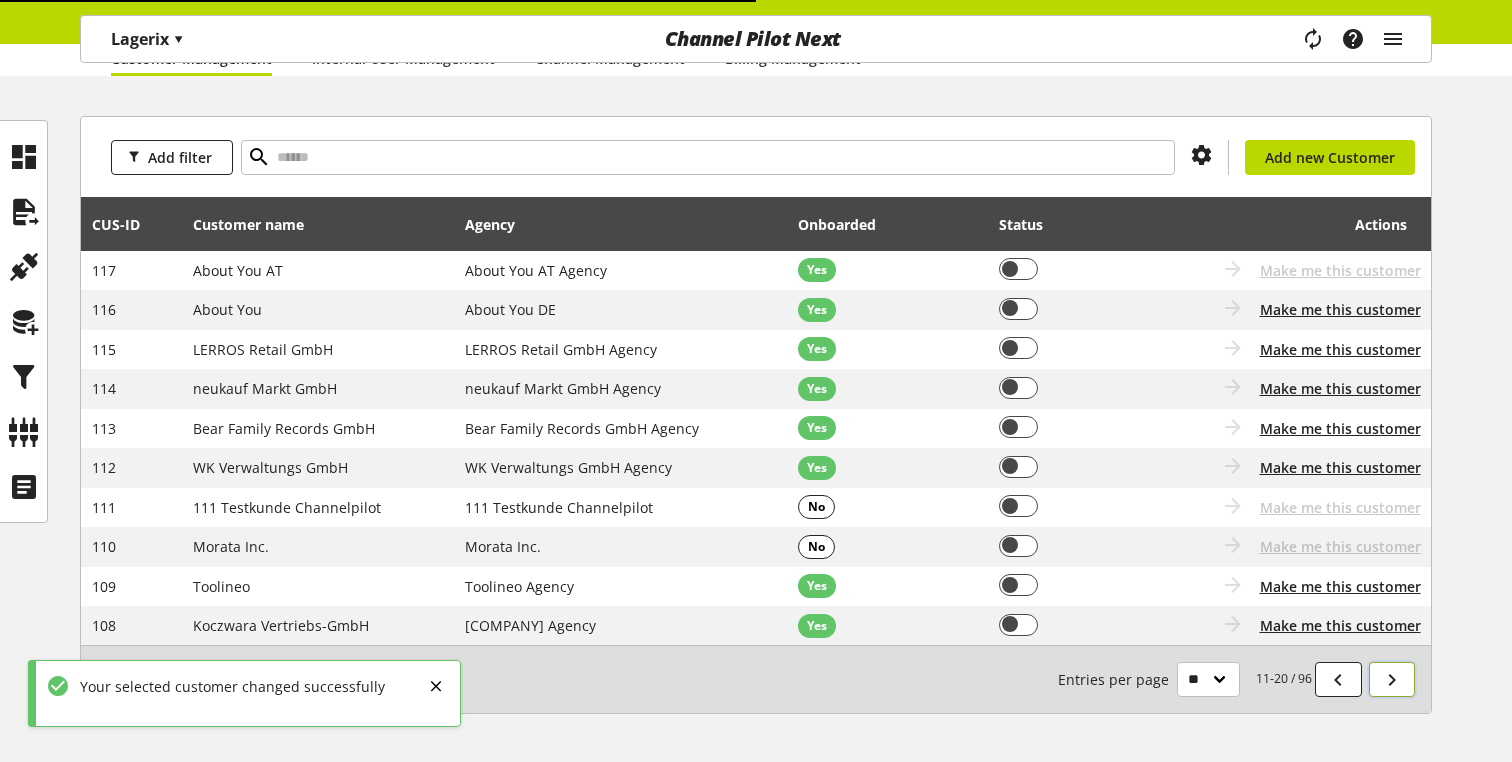 click at bounding box center (1392, 680) 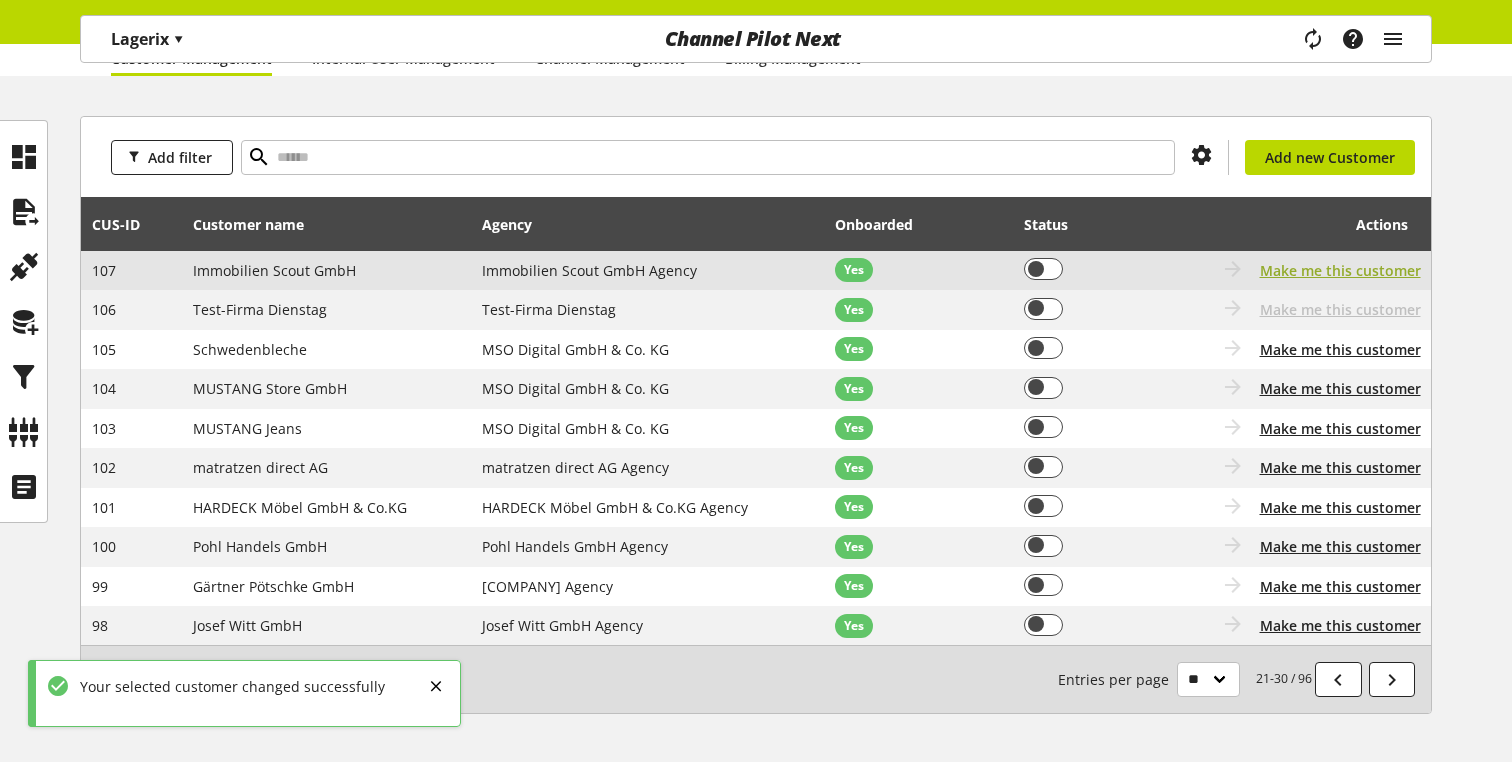click on "Make me this customer" at bounding box center [1340, 270] 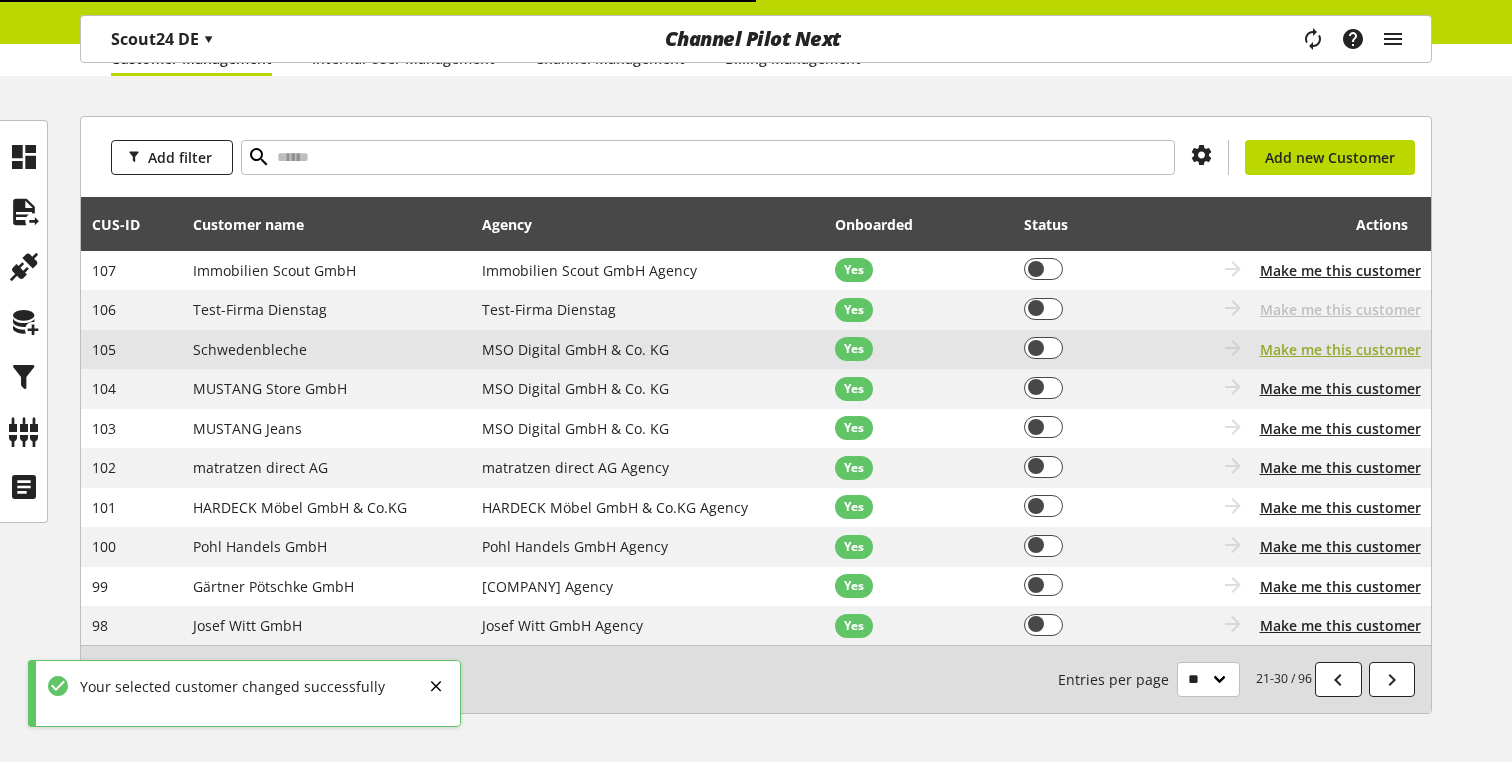 click on "Make me this customer" at bounding box center (1340, 349) 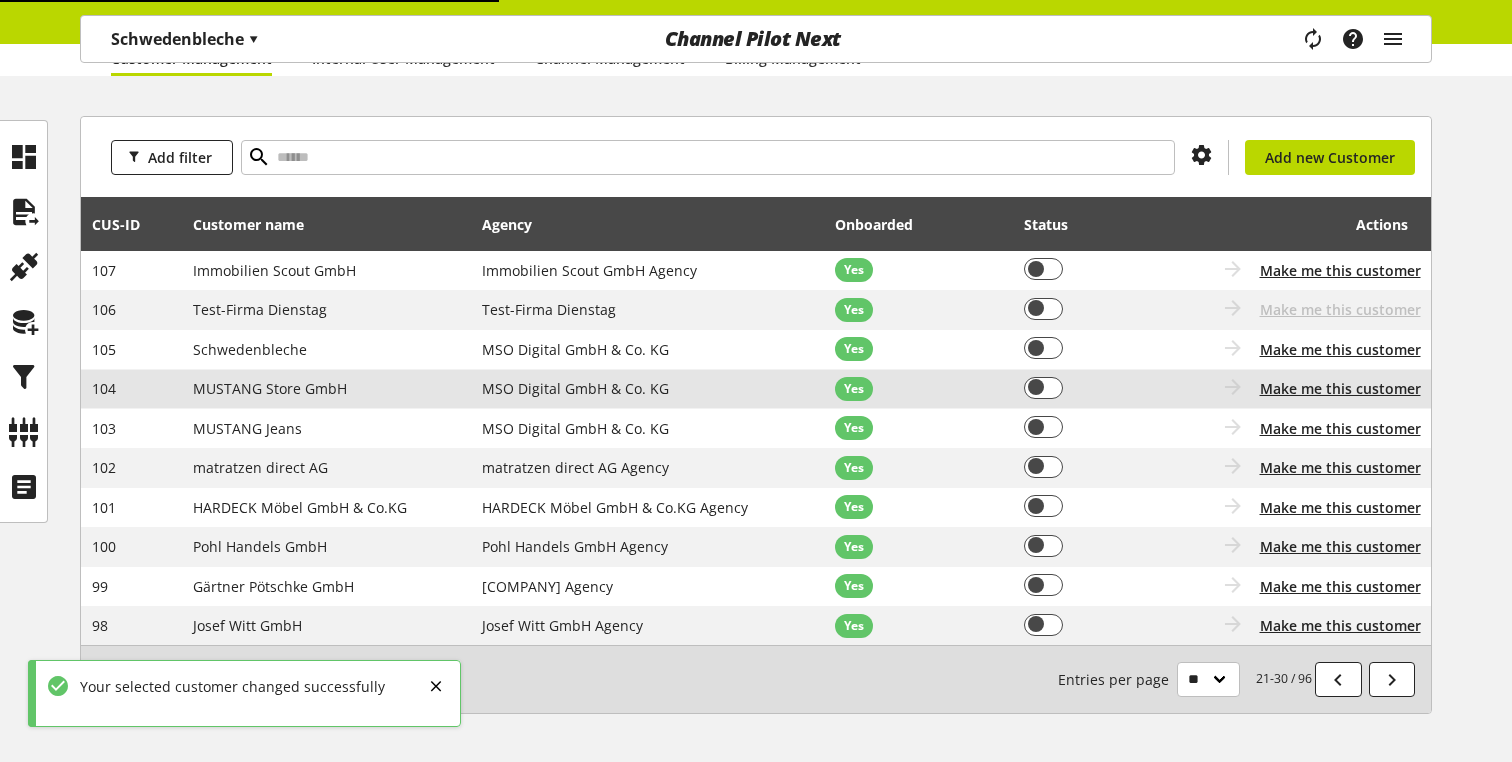 click on "Coming soon: Go to customer Customer is not onboarded Make me this customer" at bounding box center (1296, 390) 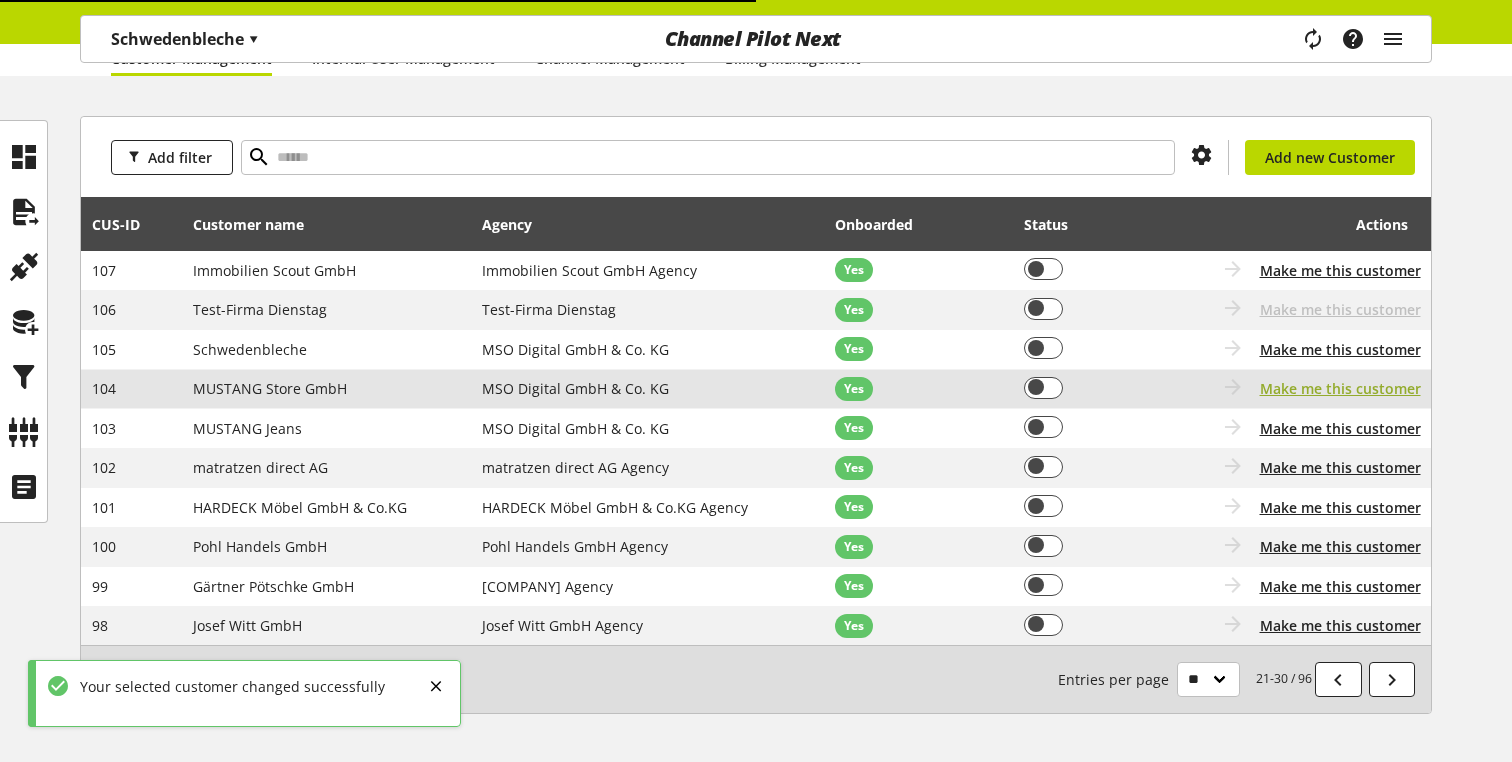 click on "Make me this customer" at bounding box center (1340, 388) 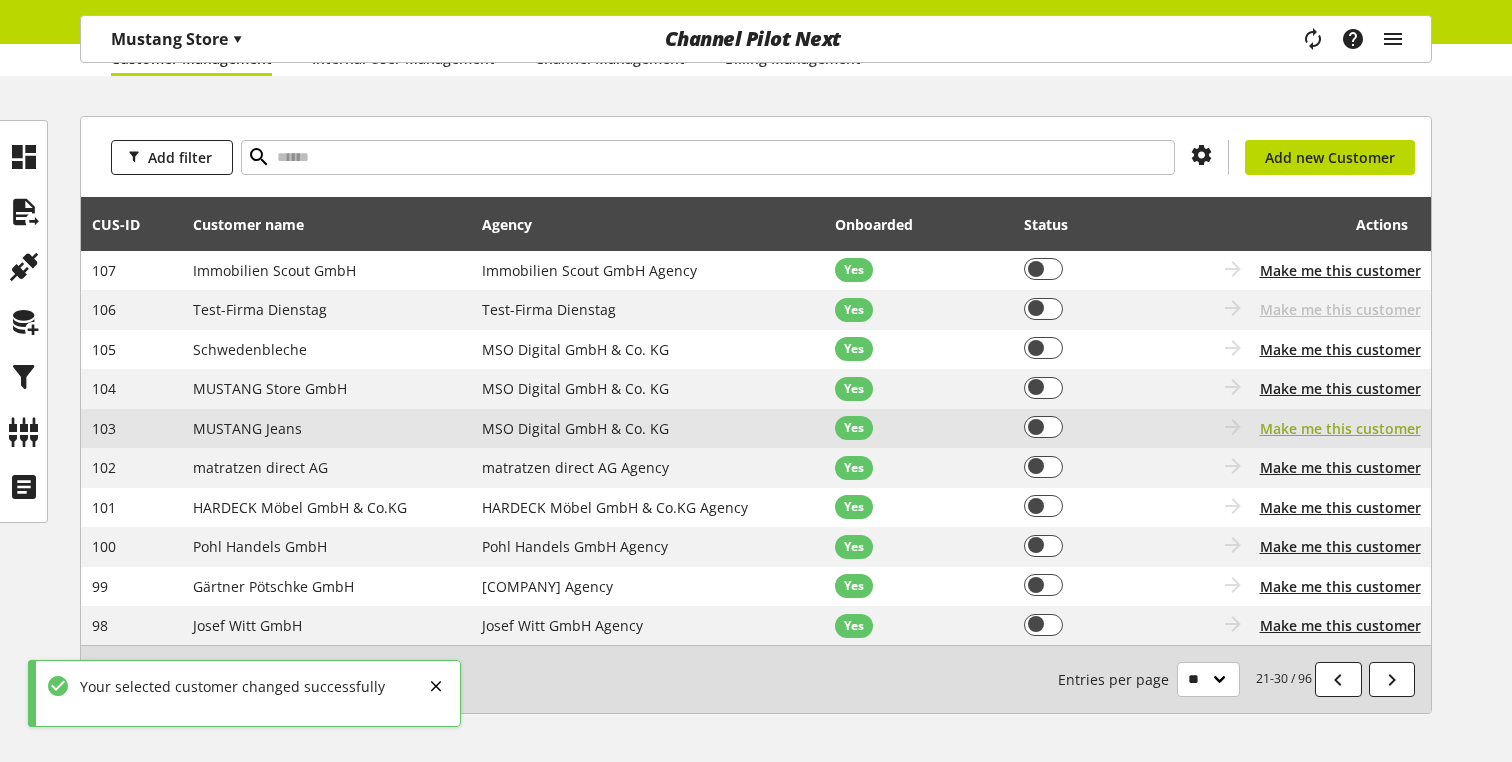 click on "Make me this customer" at bounding box center [1340, 428] 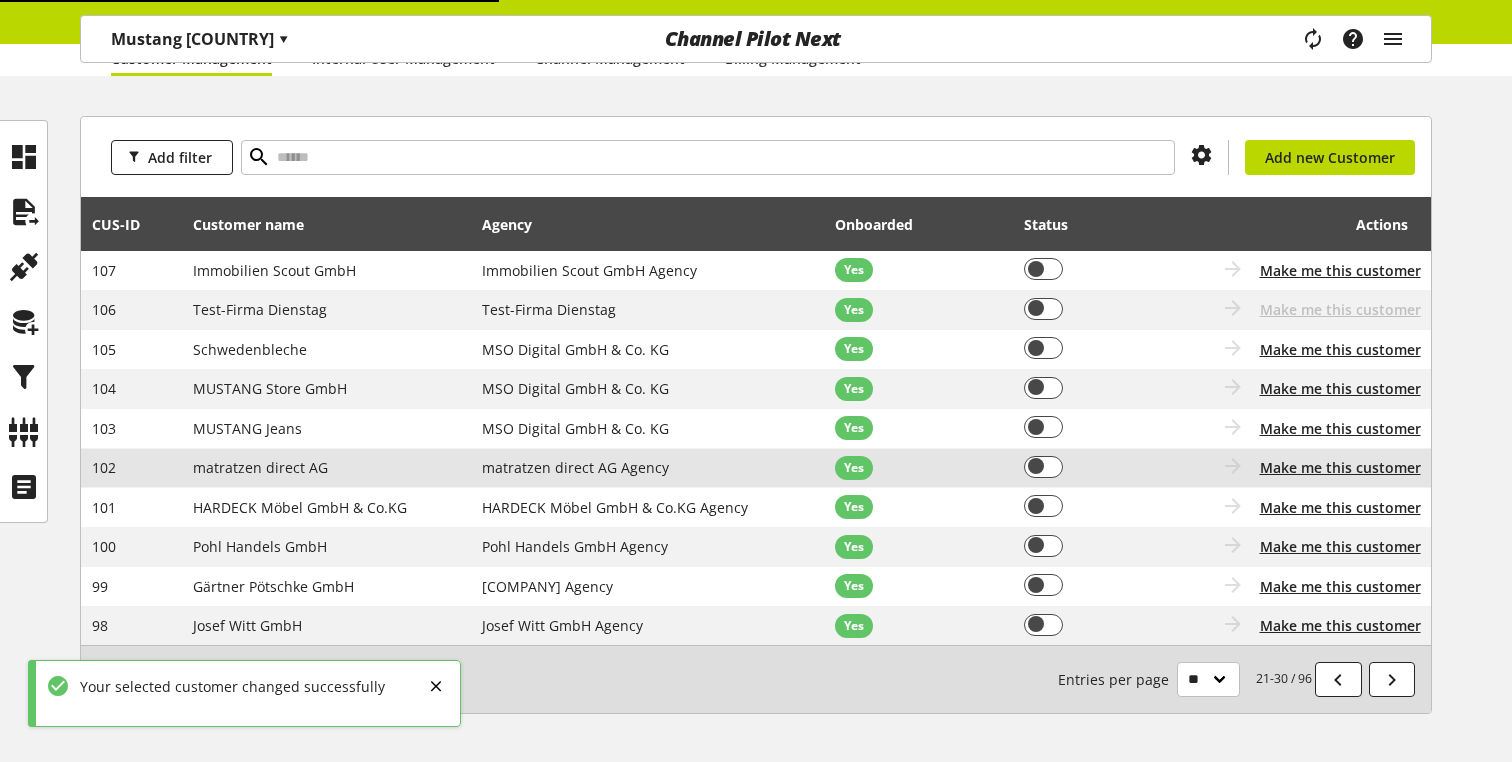 click on "Coming soon: Go to customer Customer is not onboarded Make me this customer" at bounding box center (1296, 468) 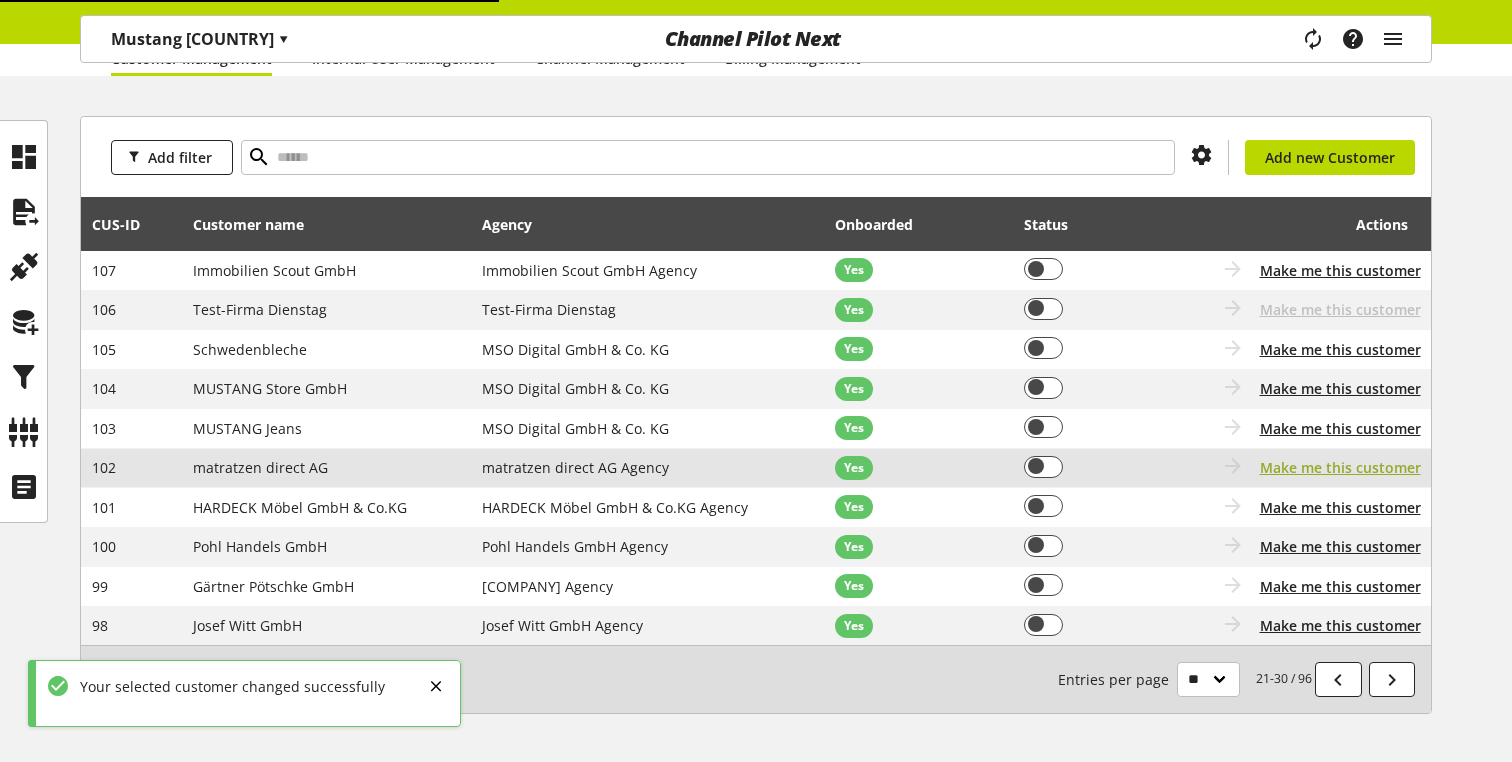 click on "Make me this customer" at bounding box center [1340, 467] 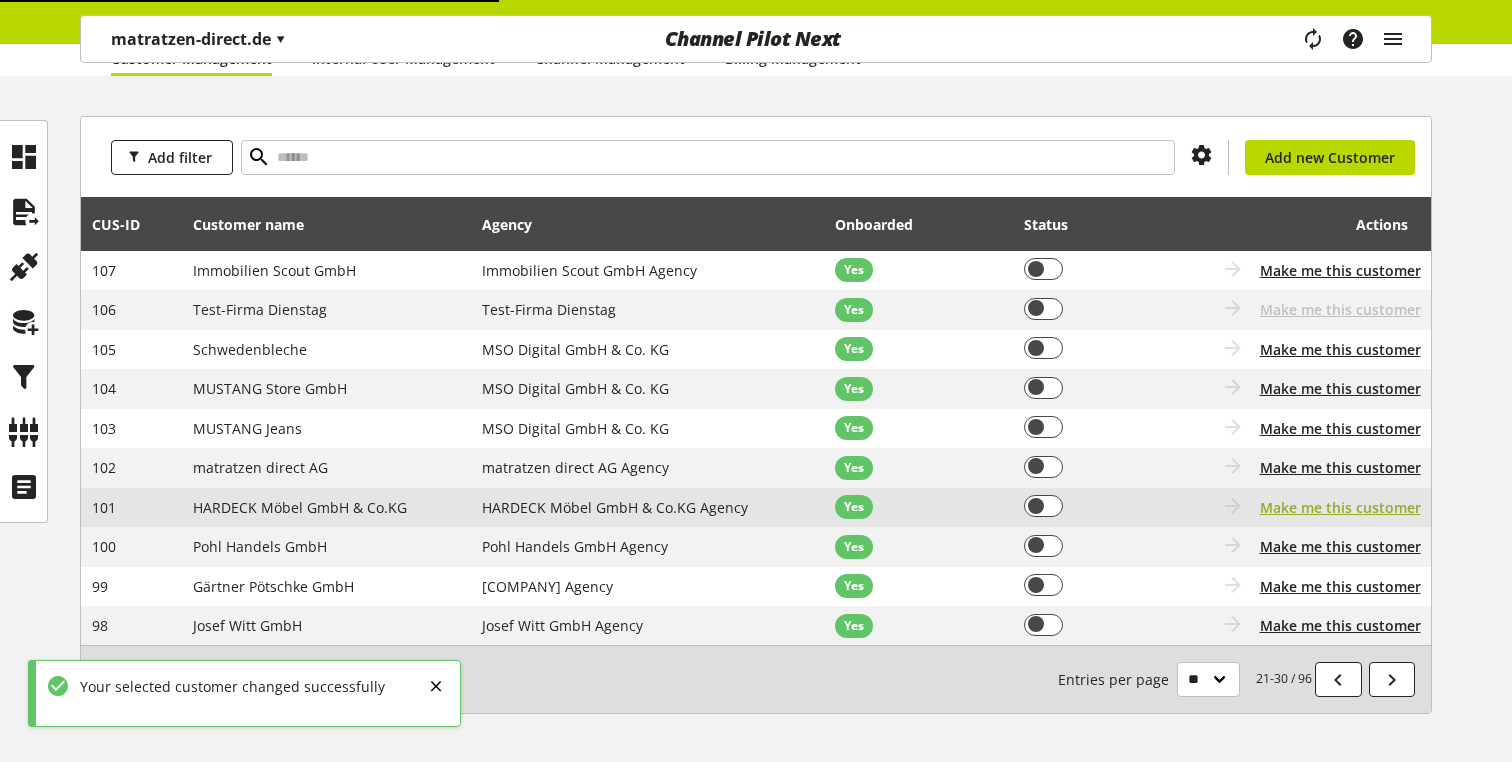 click on "Make me this customer" at bounding box center [1340, 507] 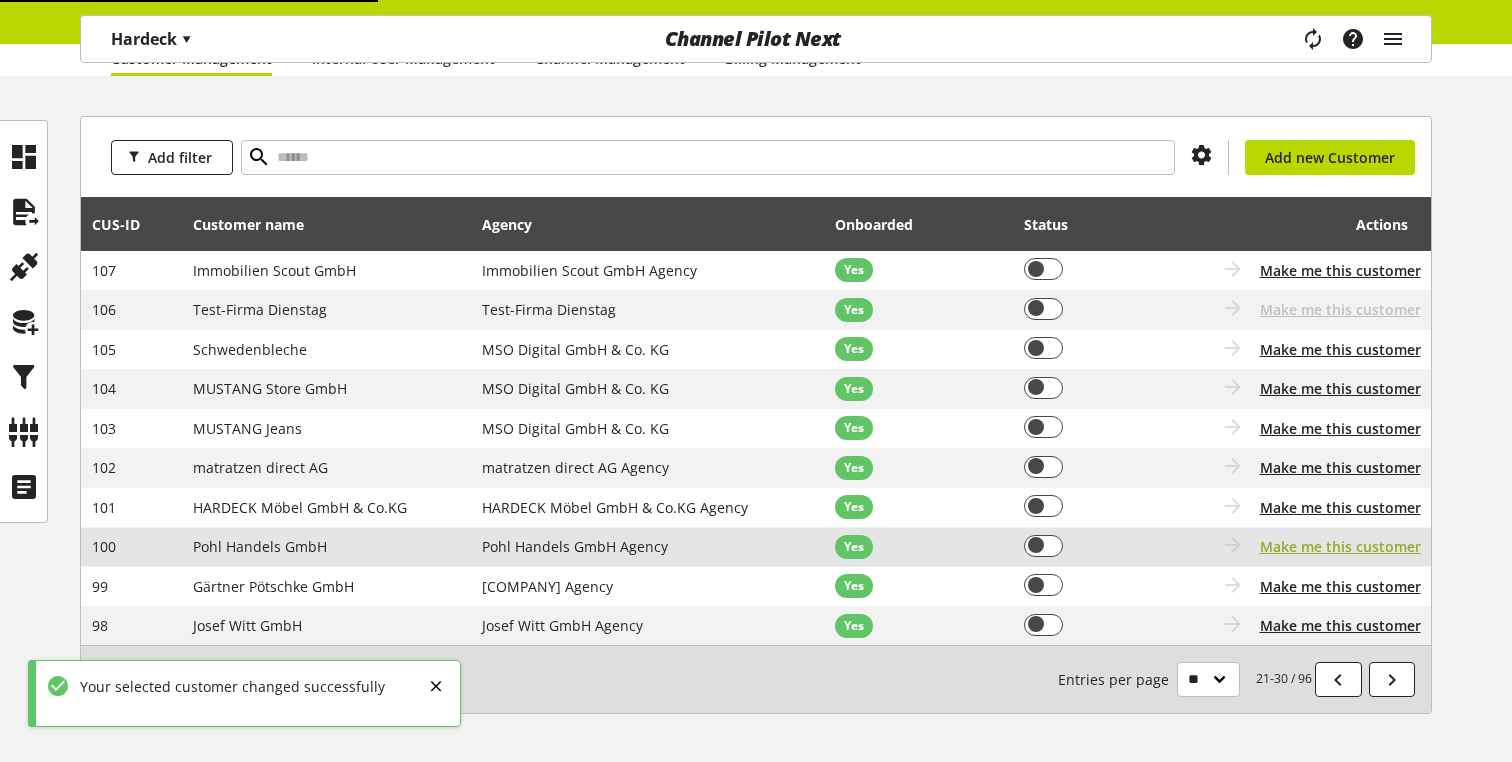 click on "Make me this customer" at bounding box center (1340, 546) 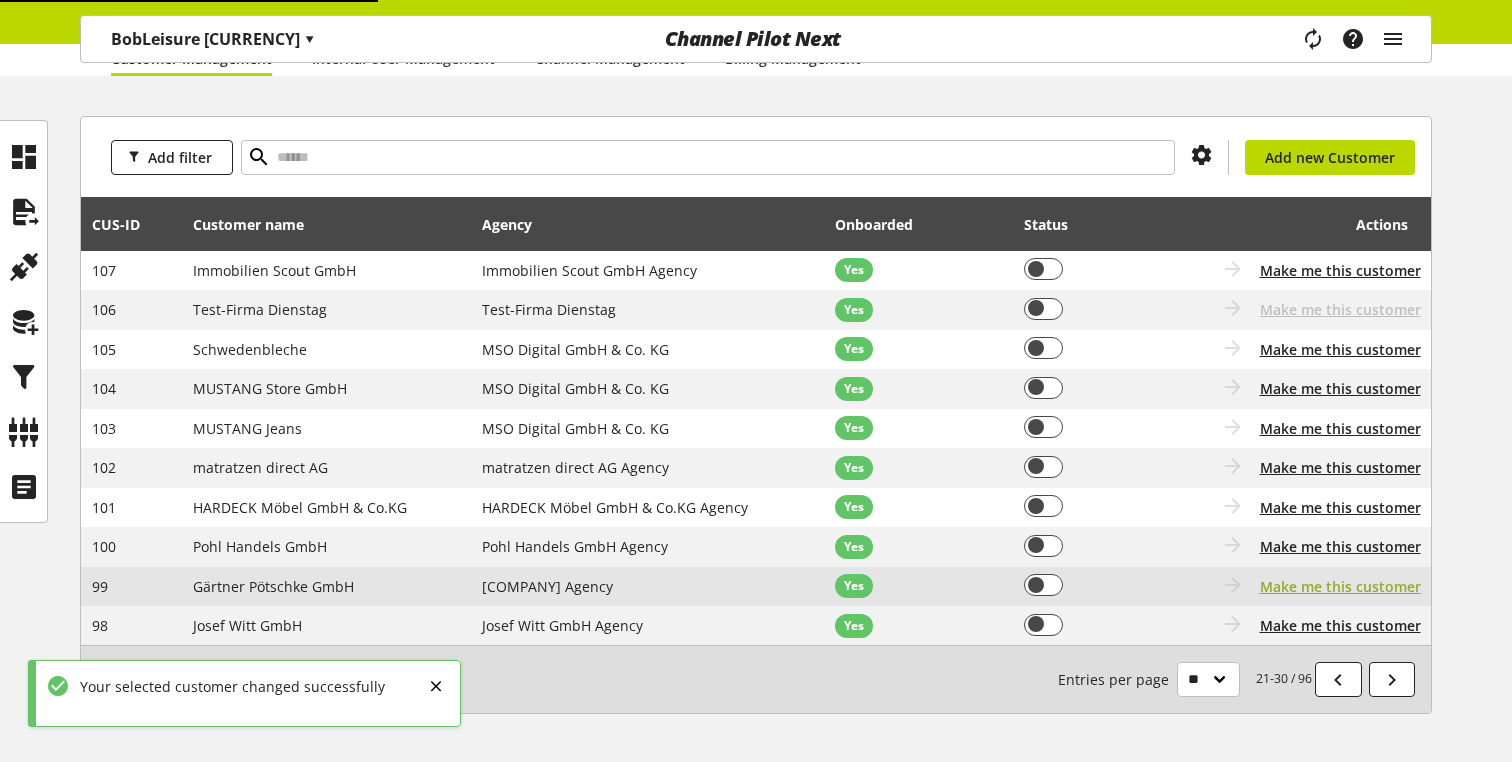 click on "Make me this customer" at bounding box center [1340, 586] 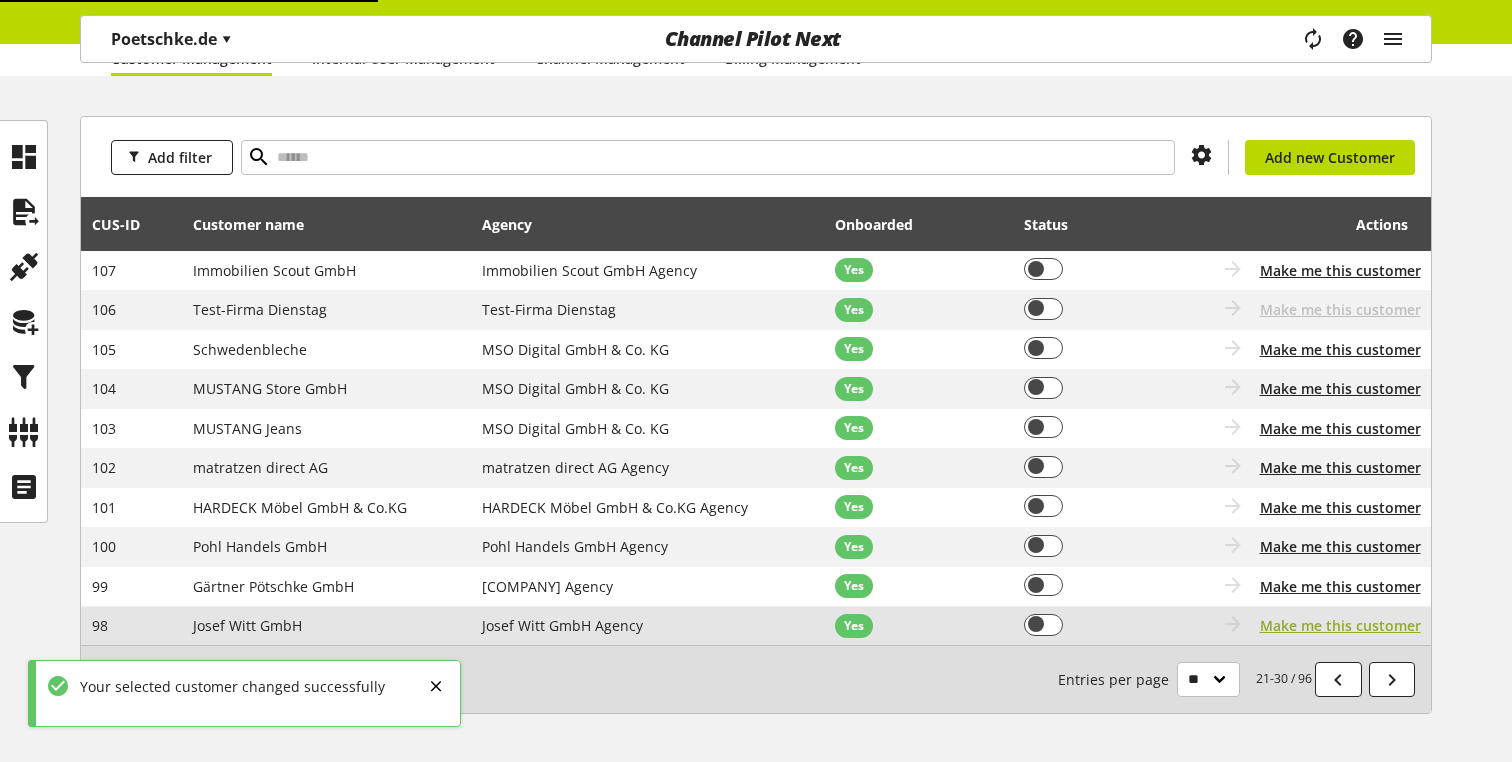 click on "Make me this customer" at bounding box center (1340, 625) 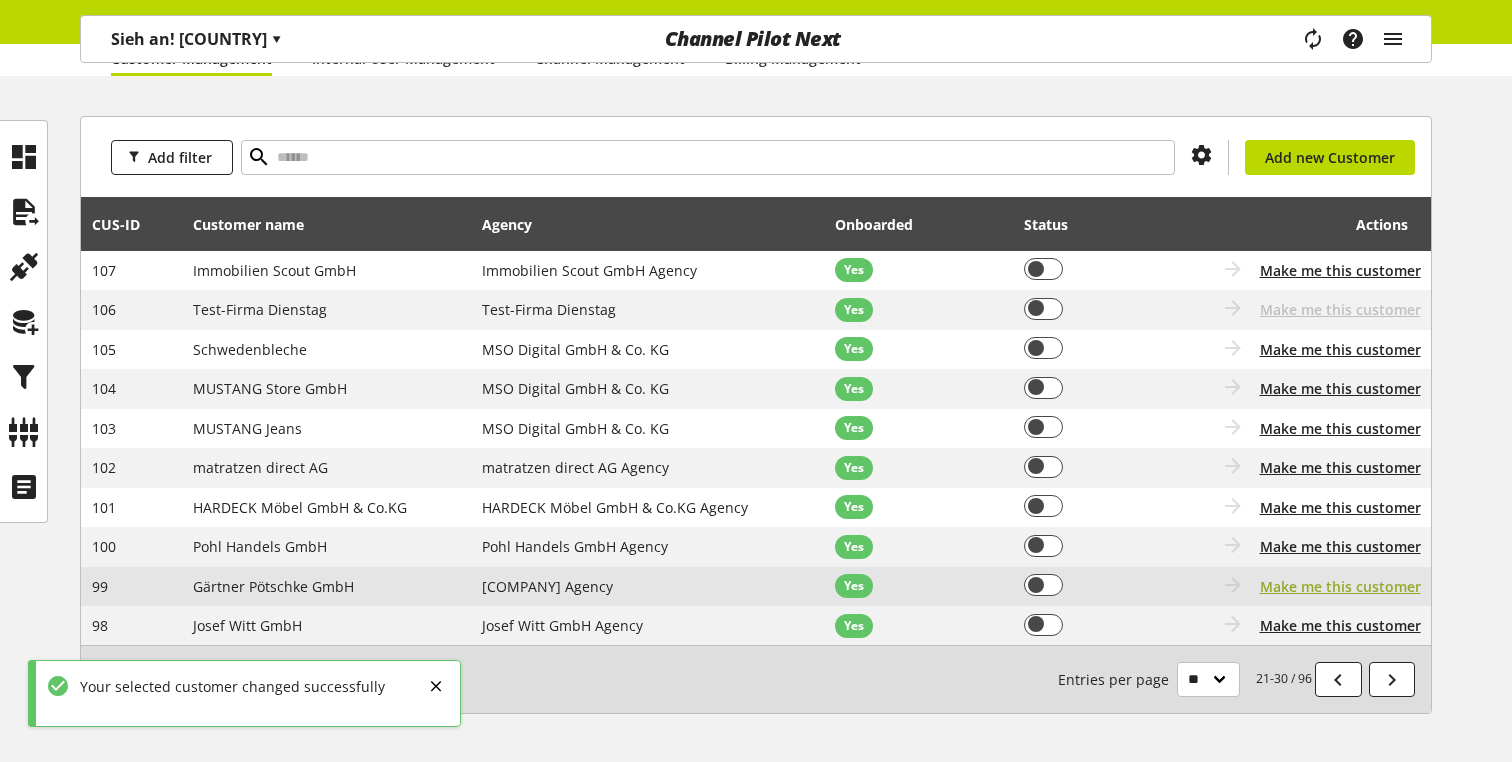 click on "Make me this customer" at bounding box center [1340, 586] 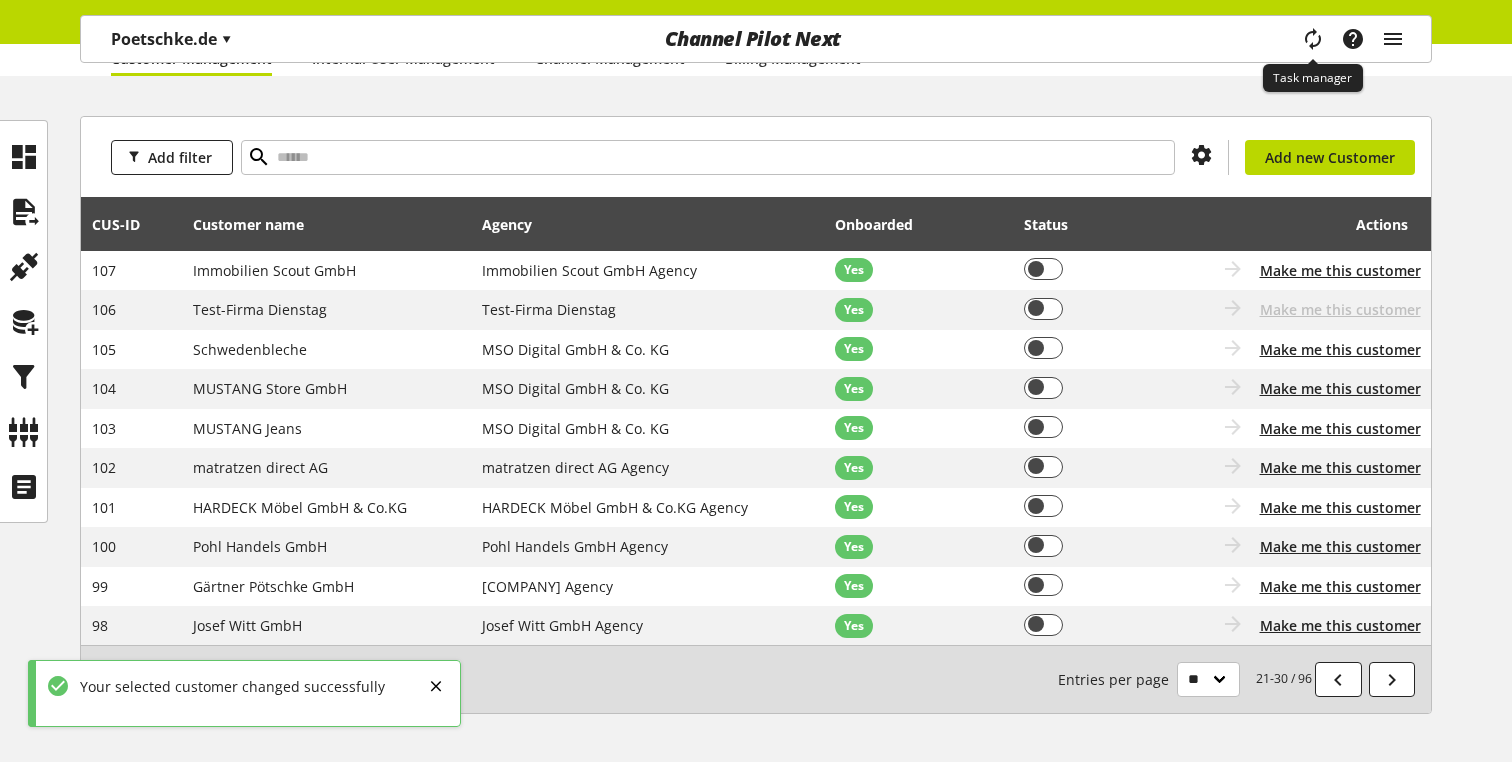 click at bounding box center (1312, 38) 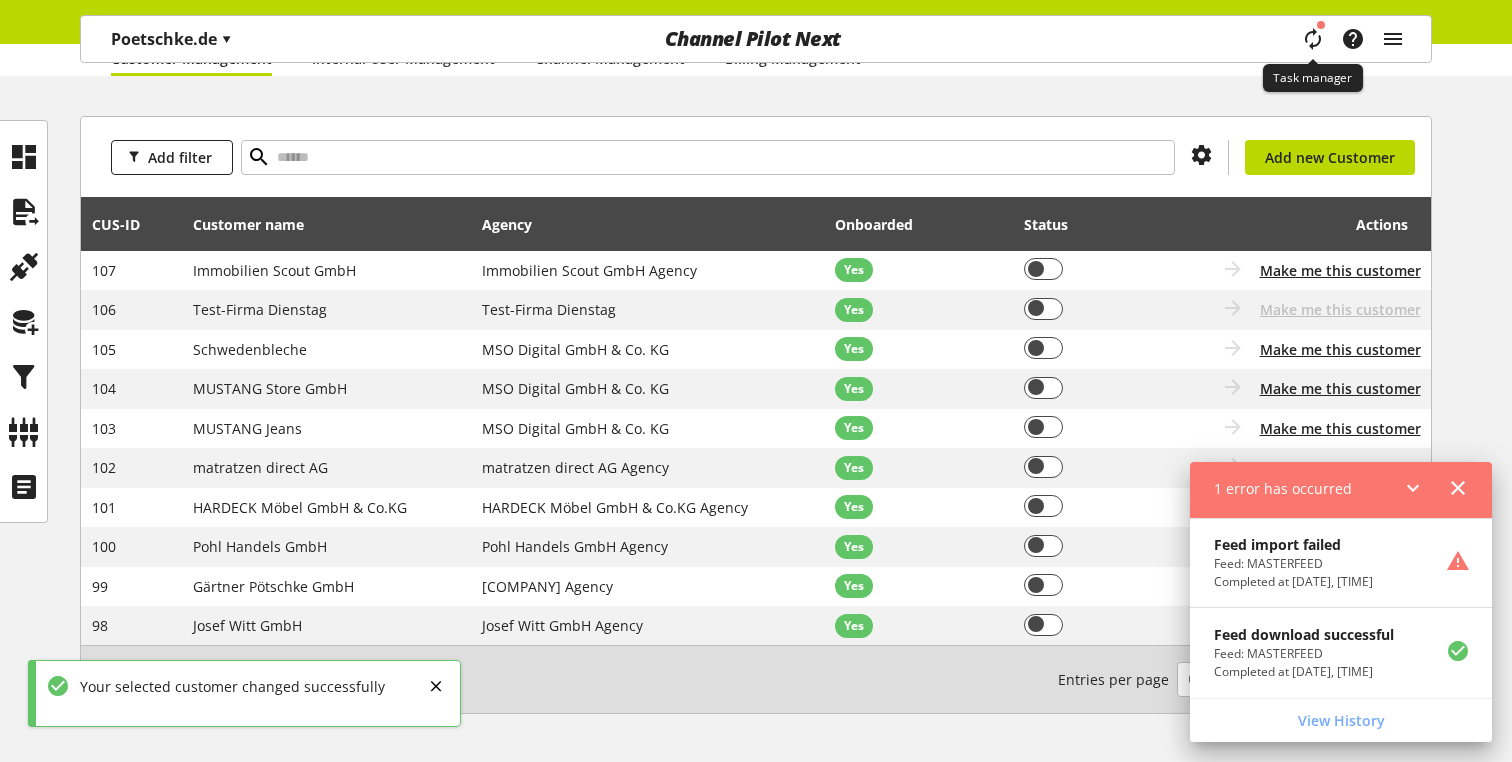 click at bounding box center (1312, 39) 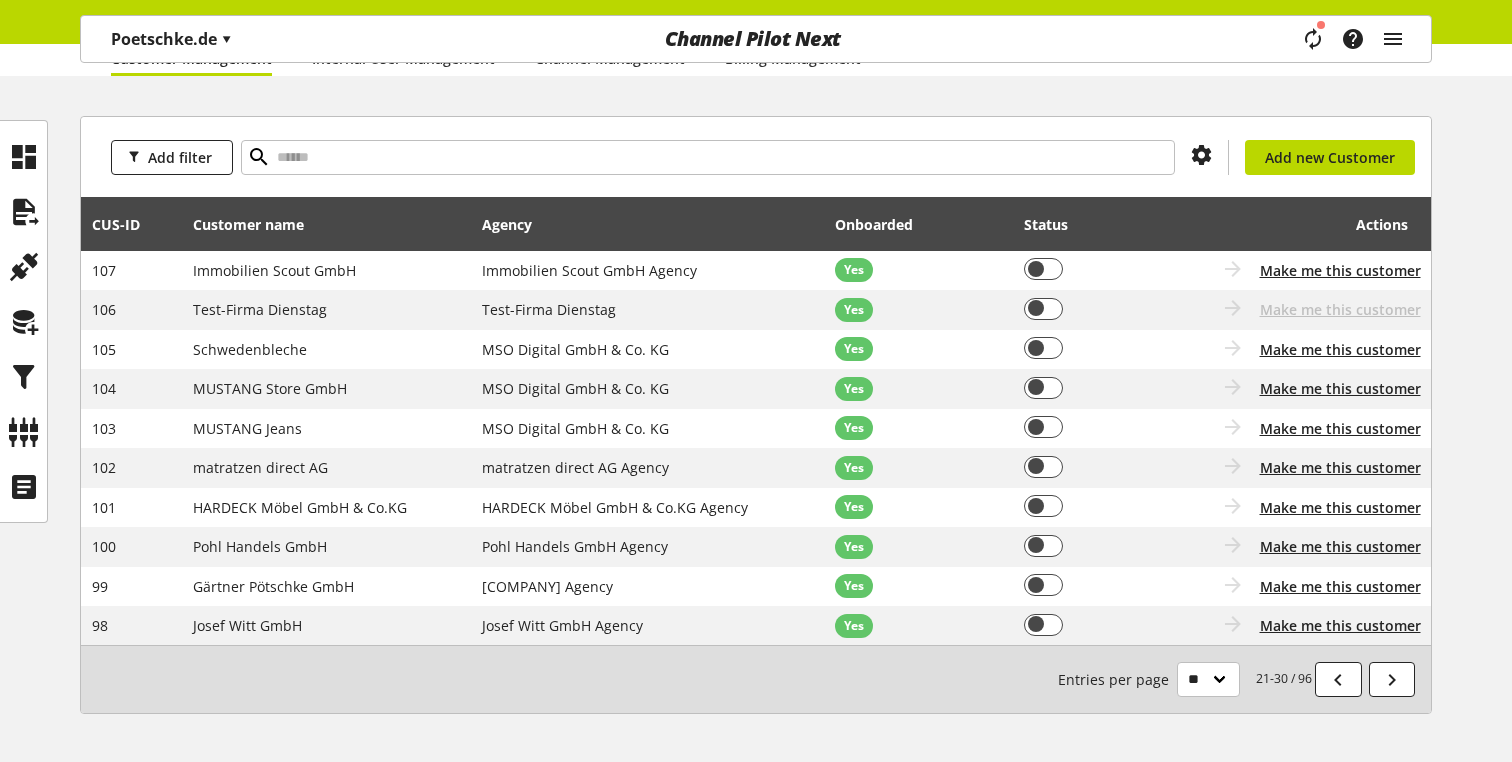 click on "Task manager Help center [FIRST] [LAST] [EMAIL] User Management Administration Logout" at bounding box center [1205, 39] 